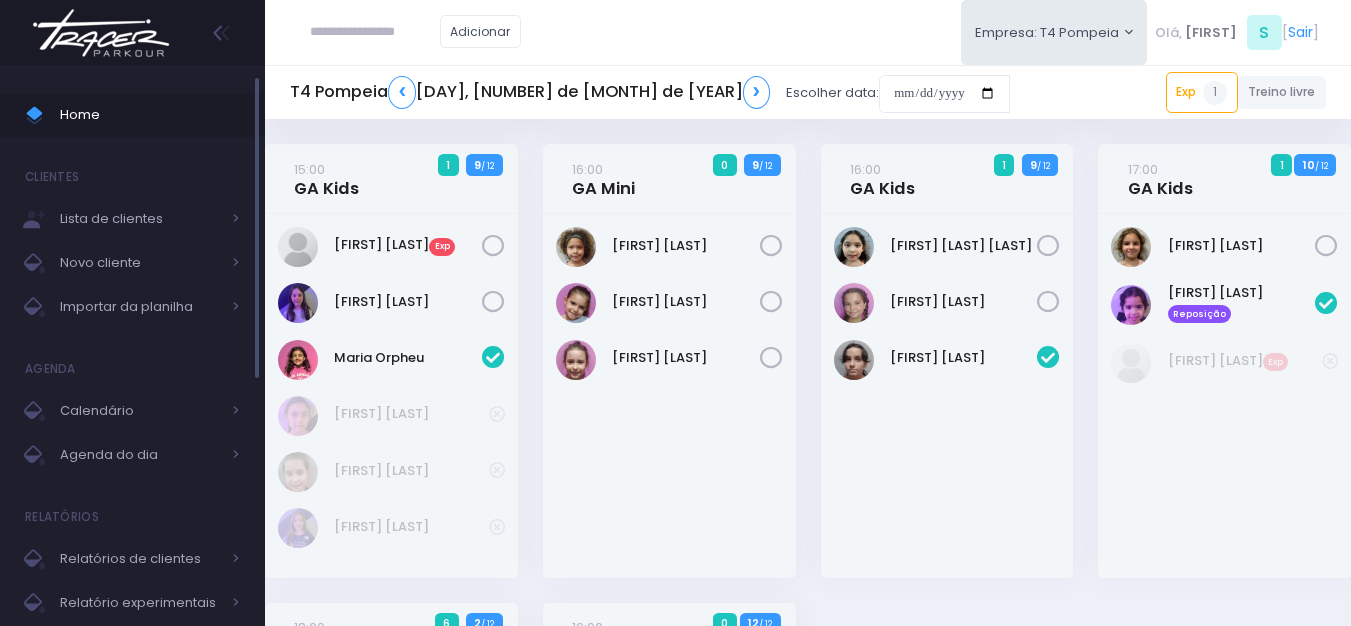 scroll, scrollTop: 0, scrollLeft: 0, axis: both 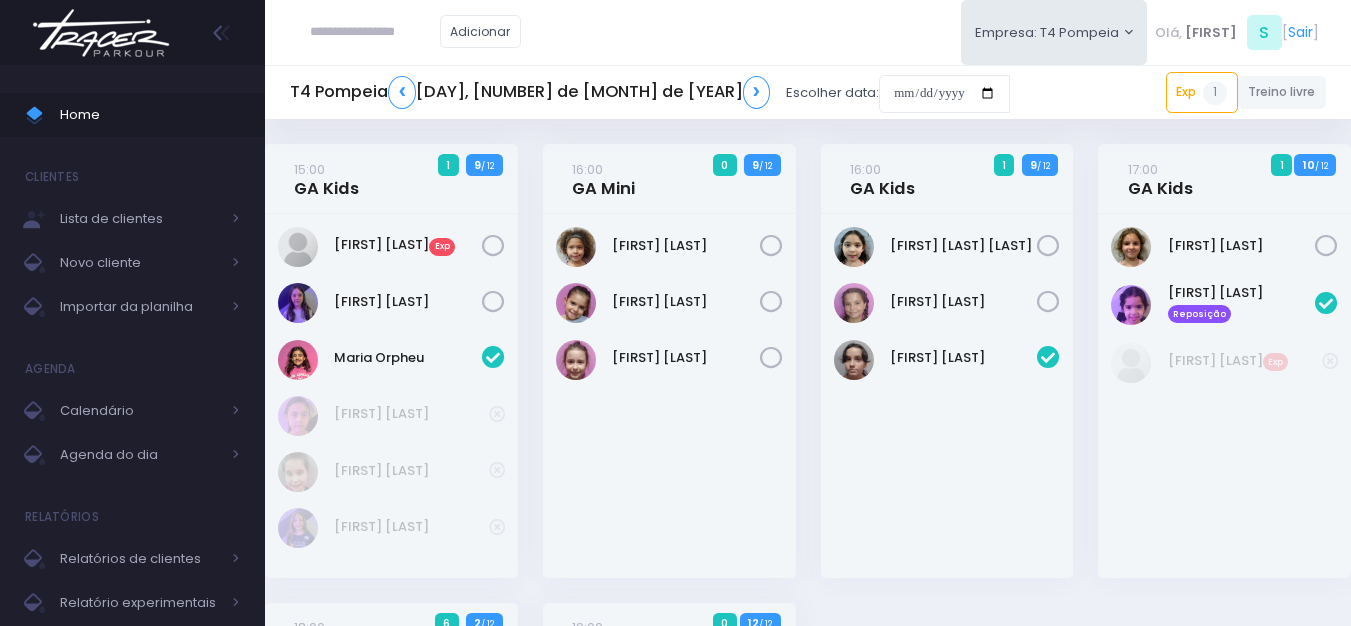 click at bounding box center [101, 33] 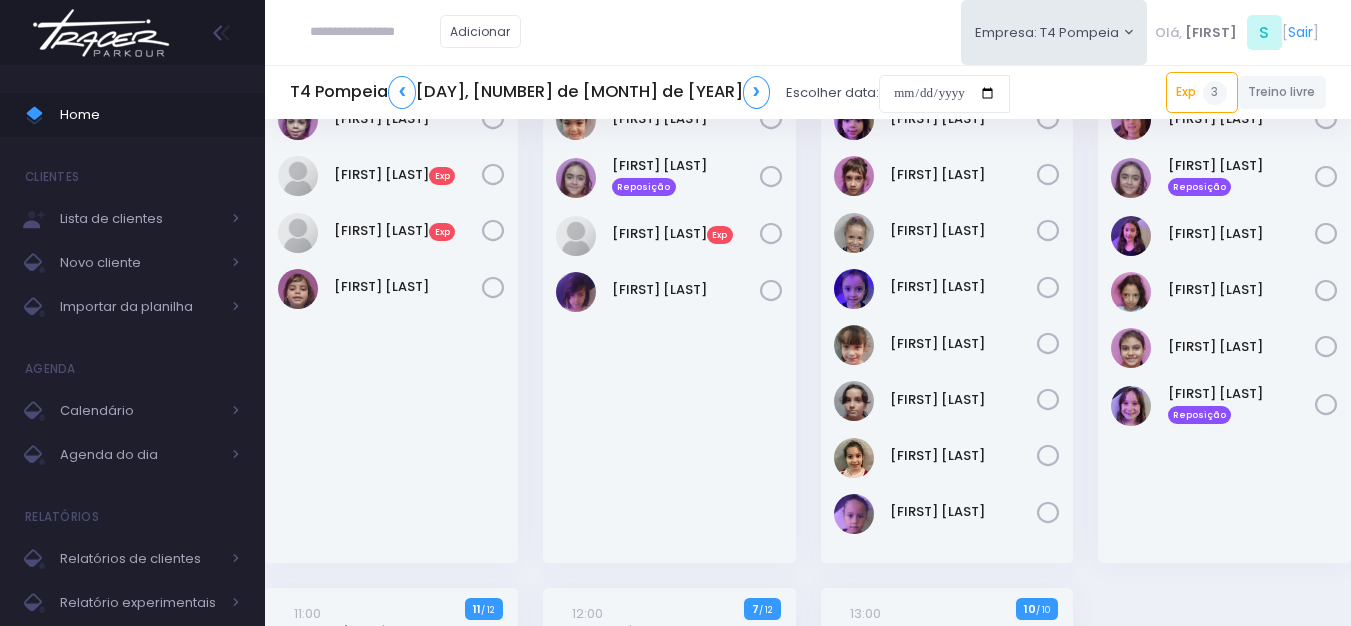 scroll, scrollTop: 0, scrollLeft: 0, axis: both 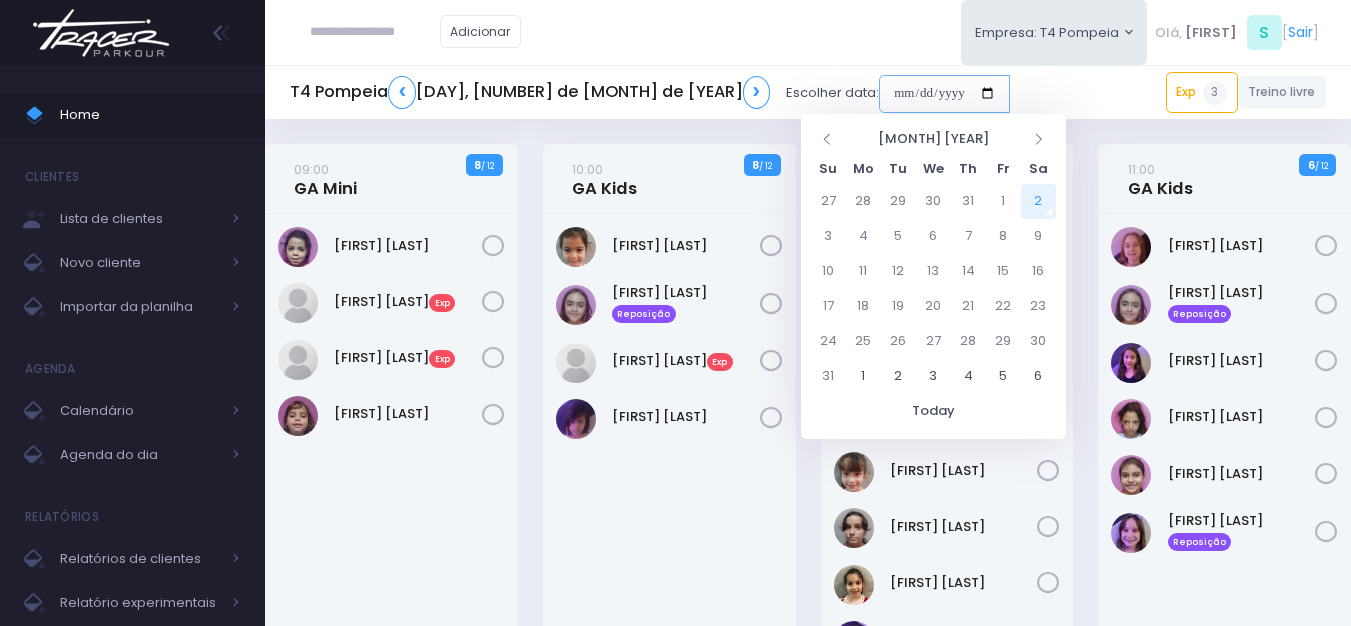 click at bounding box center (944, 94) 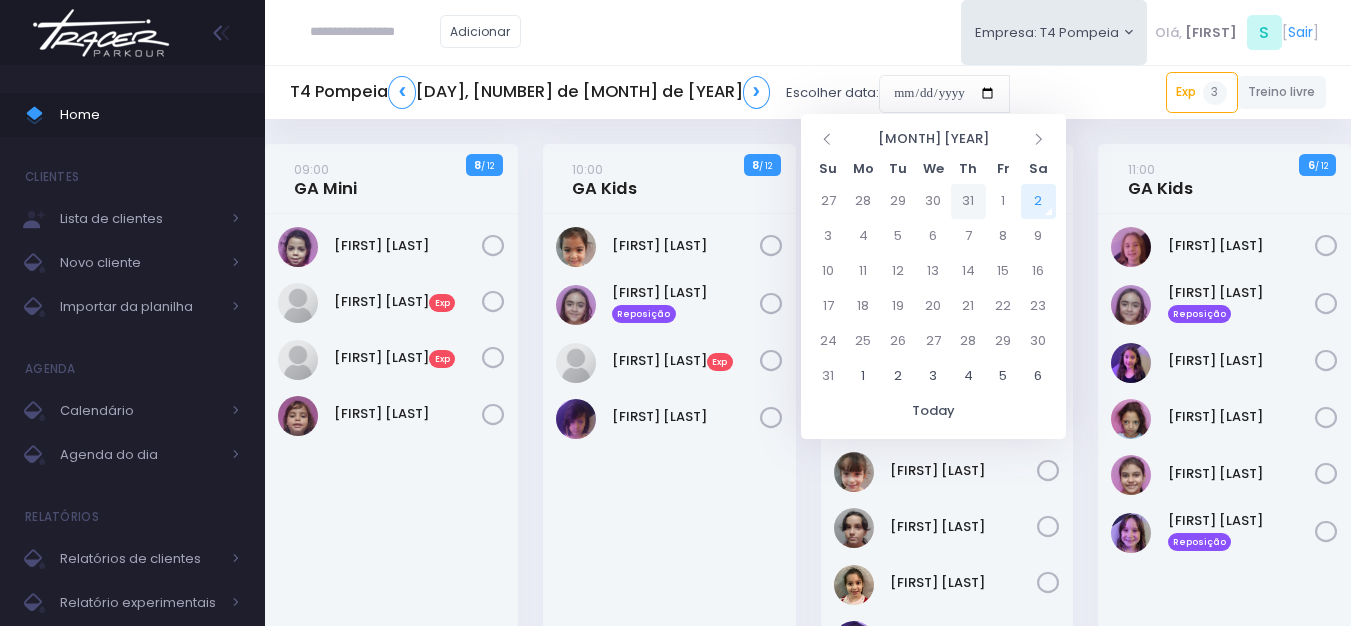 click on "31" at bounding box center [968, 201] 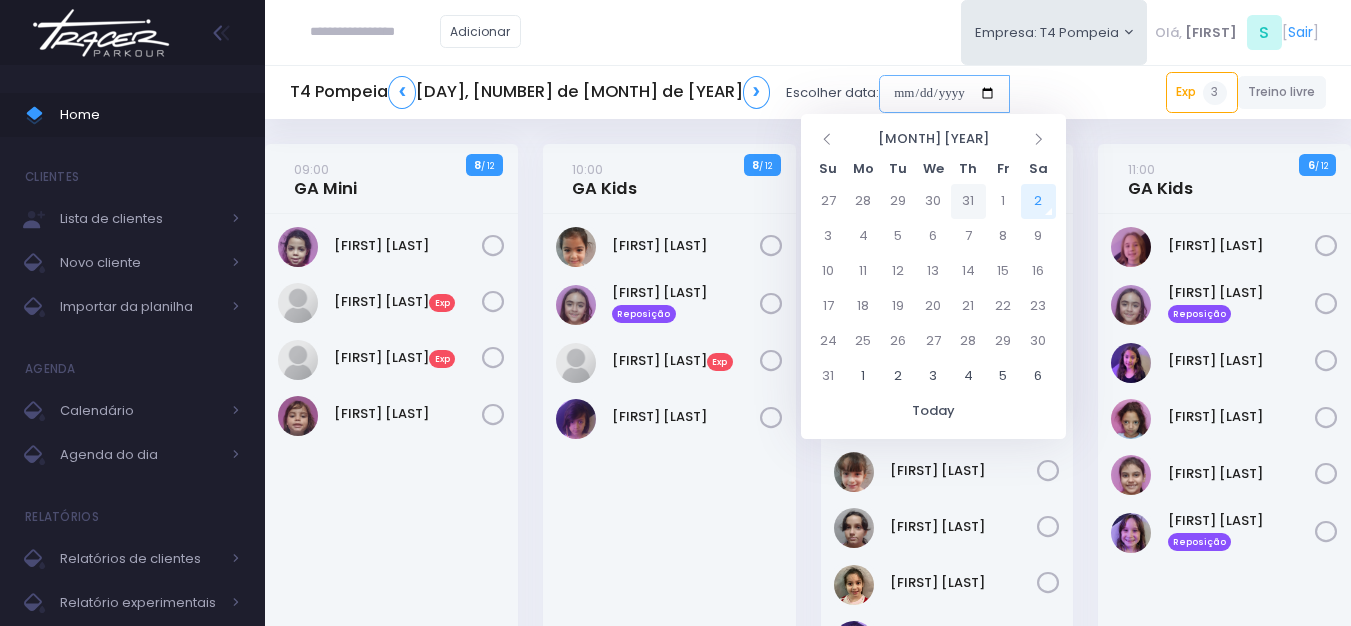 type on "**********" 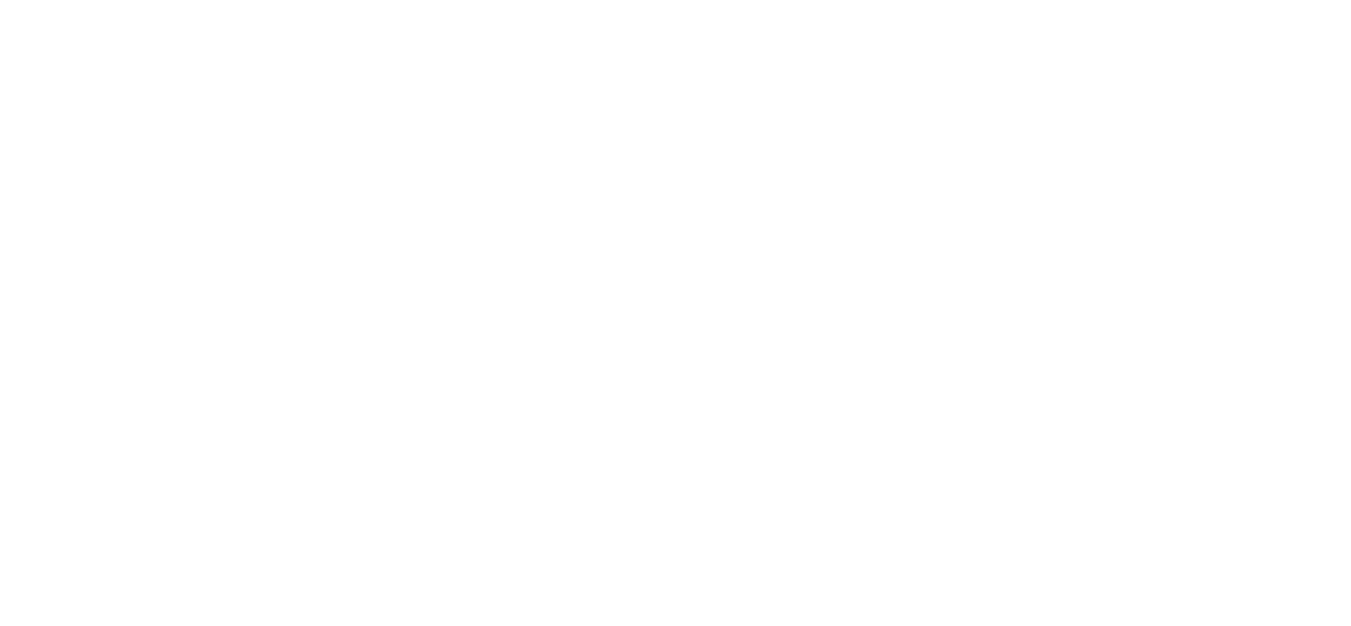 scroll, scrollTop: 0, scrollLeft: 0, axis: both 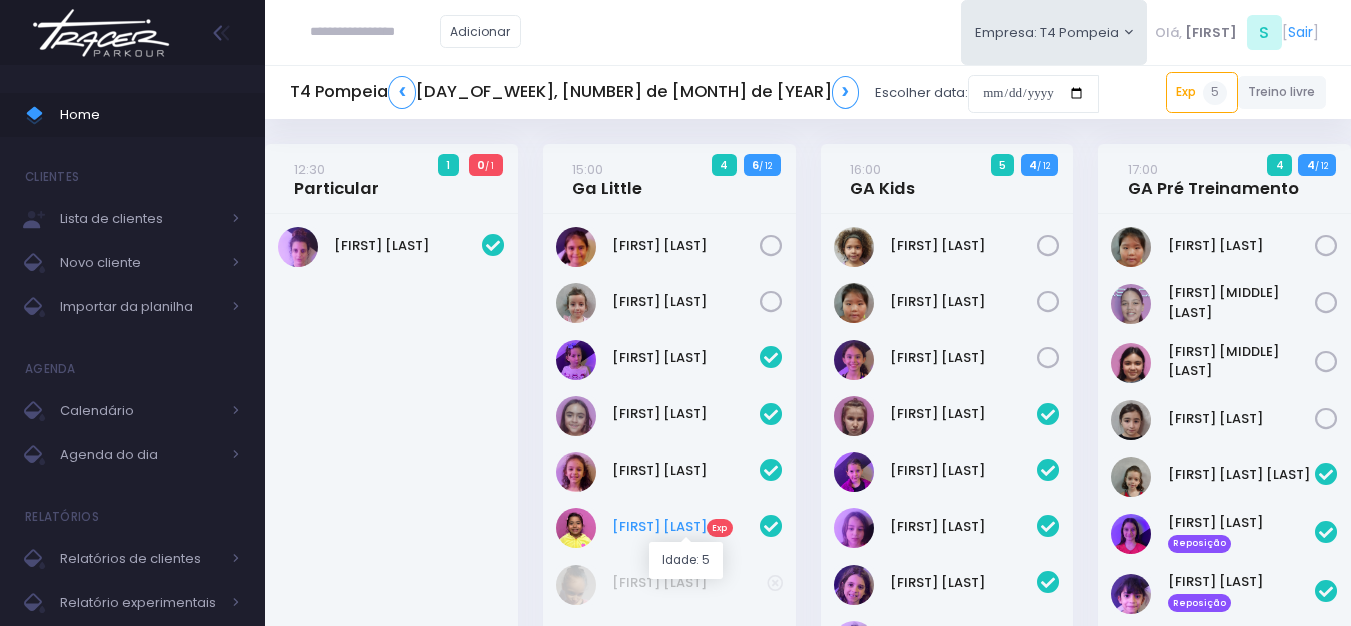 click on "Valentina Scholz
Exp" at bounding box center [686, 527] 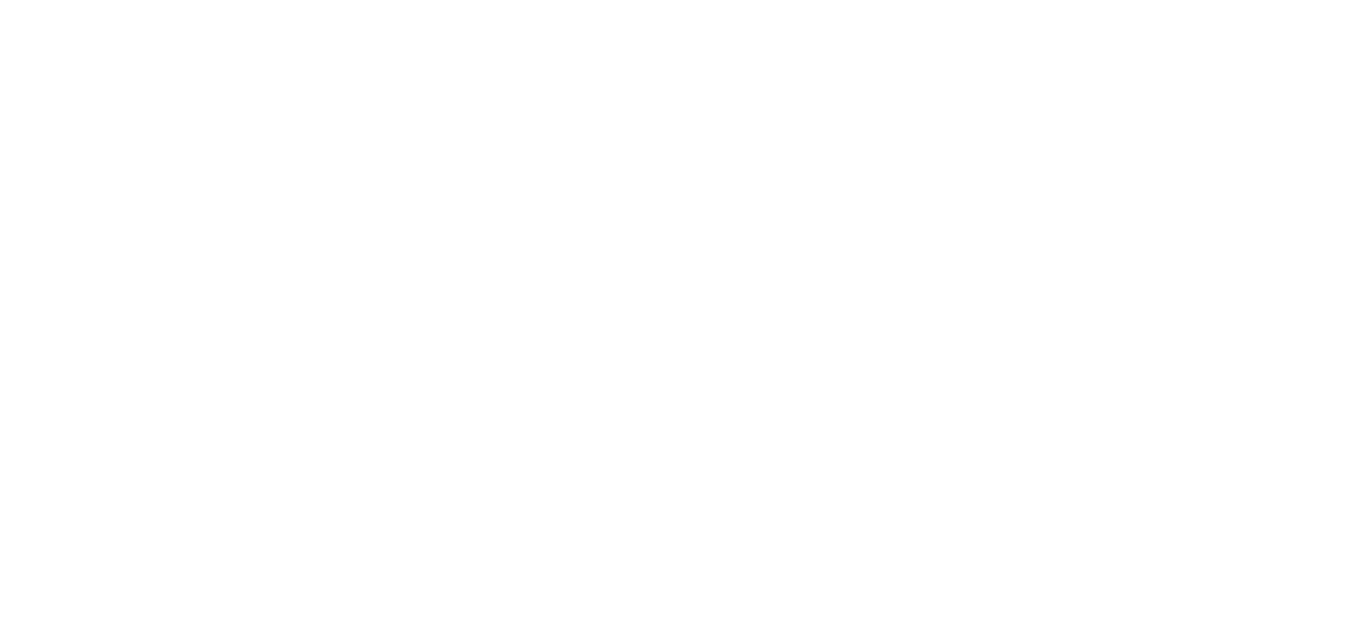 scroll, scrollTop: 0, scrollLeft: 0, axis: both 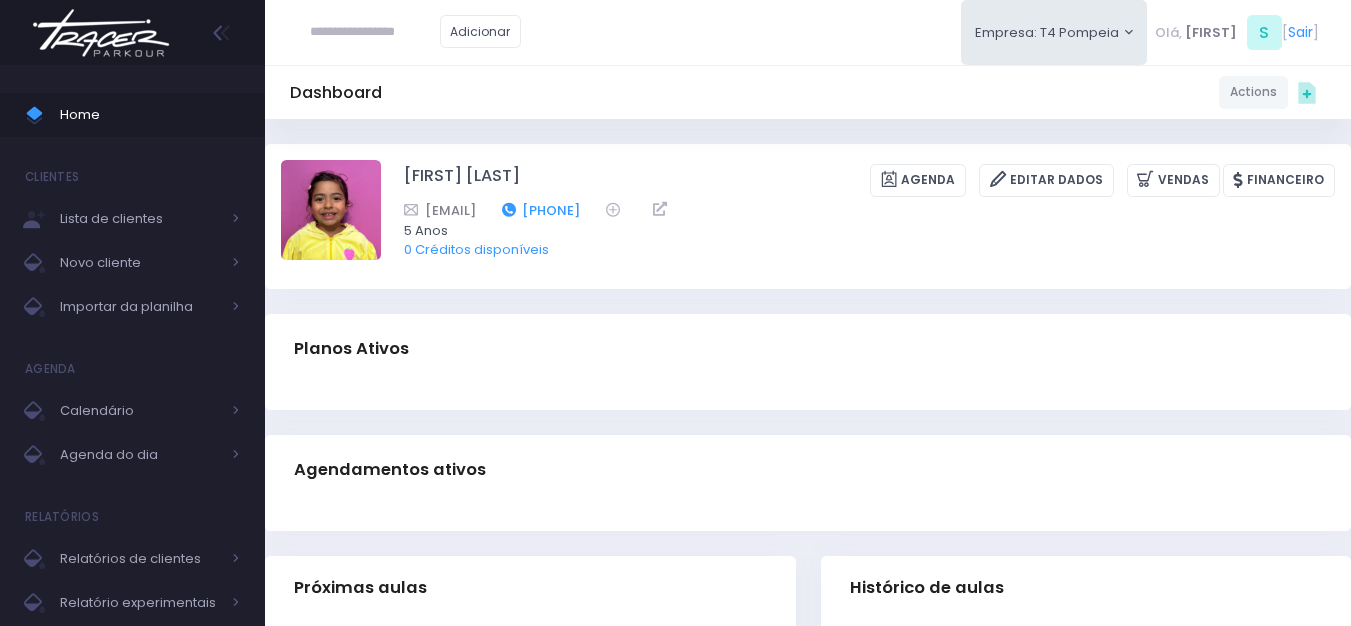 drag, startPoint x: 731, startPoint y: 212, endPoint x: 650, endPoint y: 207, distance: 81.154175 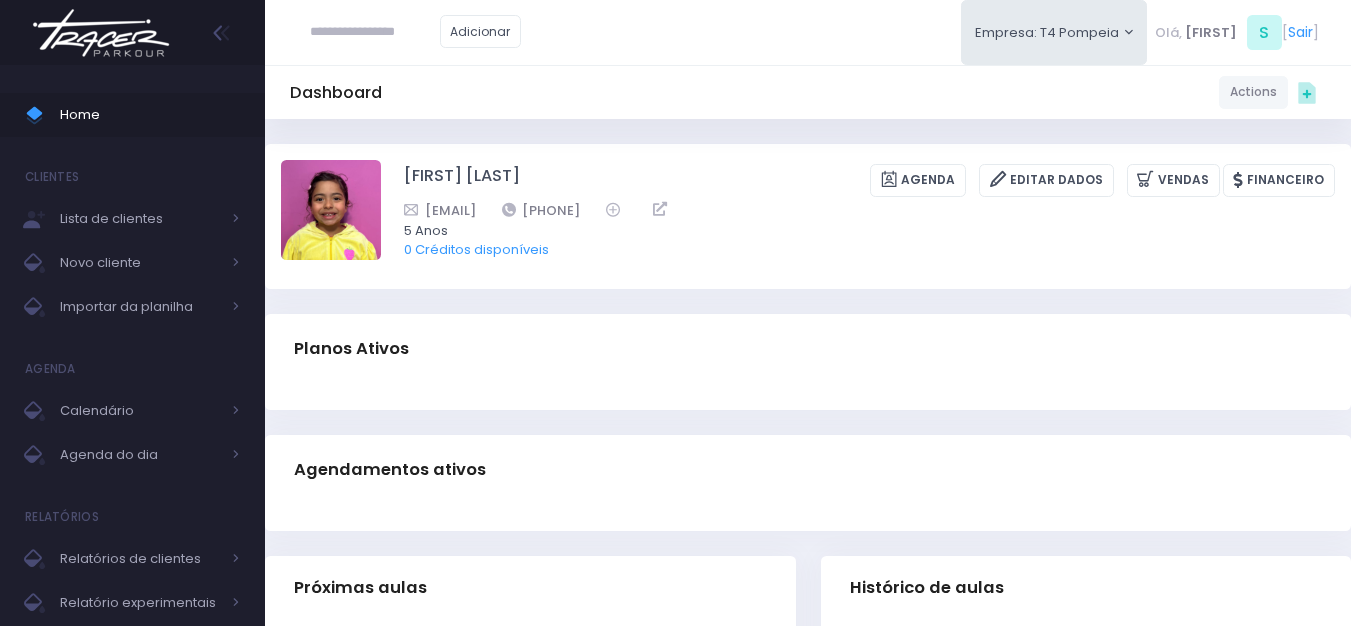 click at bounding box center (101, 33) 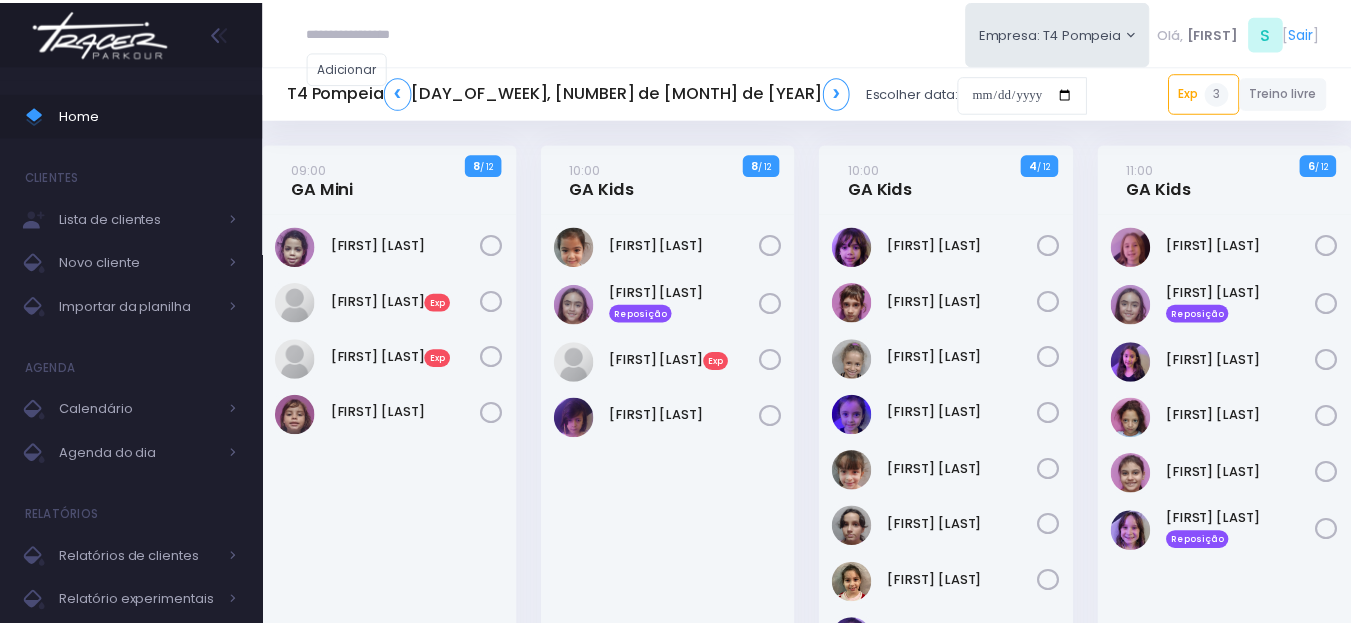 scroll, scrollTop: 0, scrollLeft: 0, axis: both 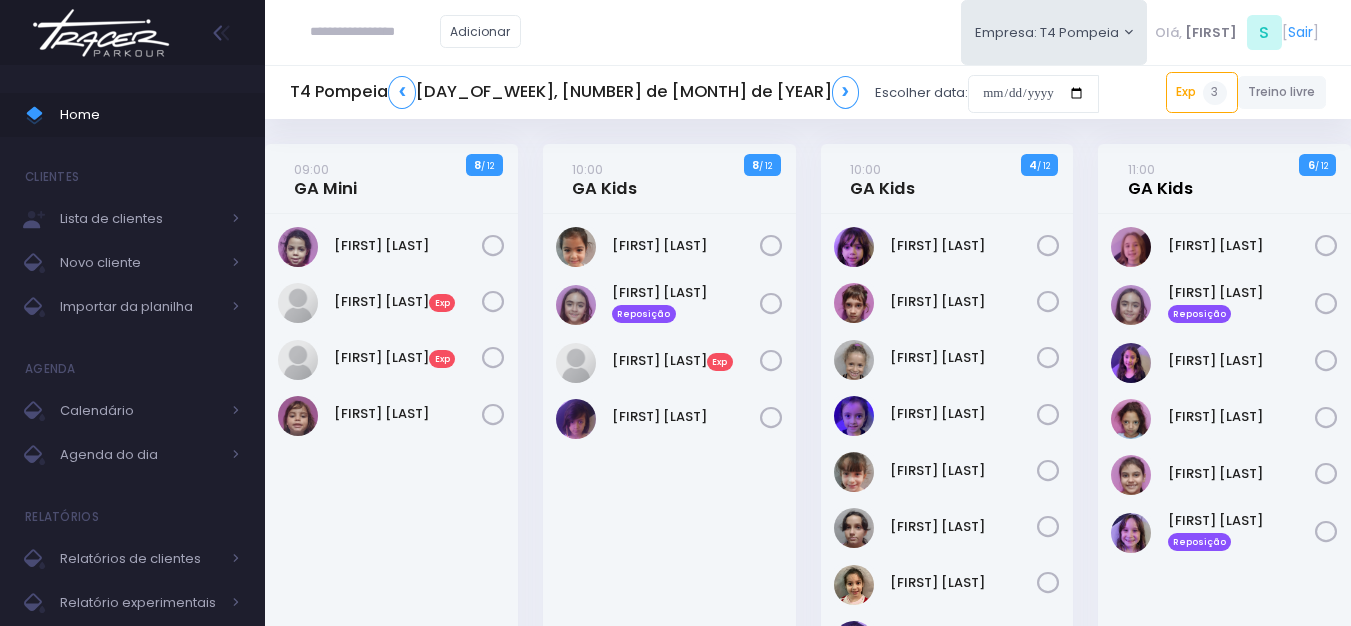 click on "11:00 GA Kids" at bounding box center (1160, 179) 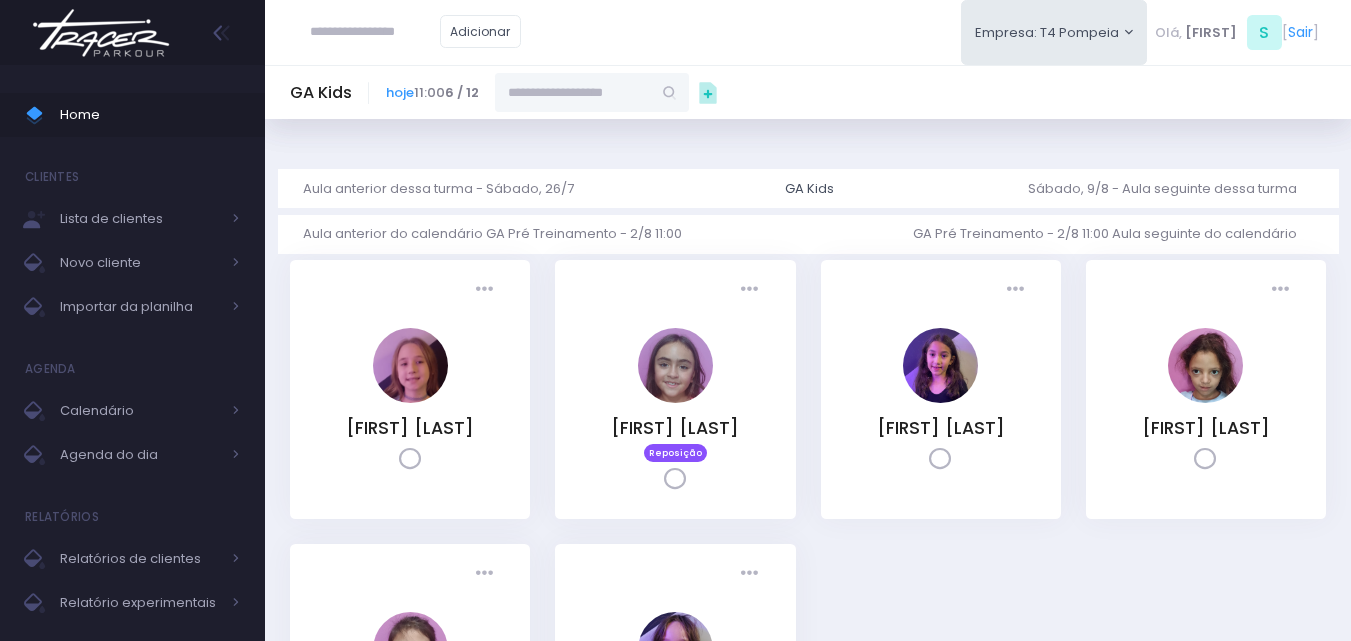 scroll, scrollTop: 0, scrollLeft: 0, axis: both 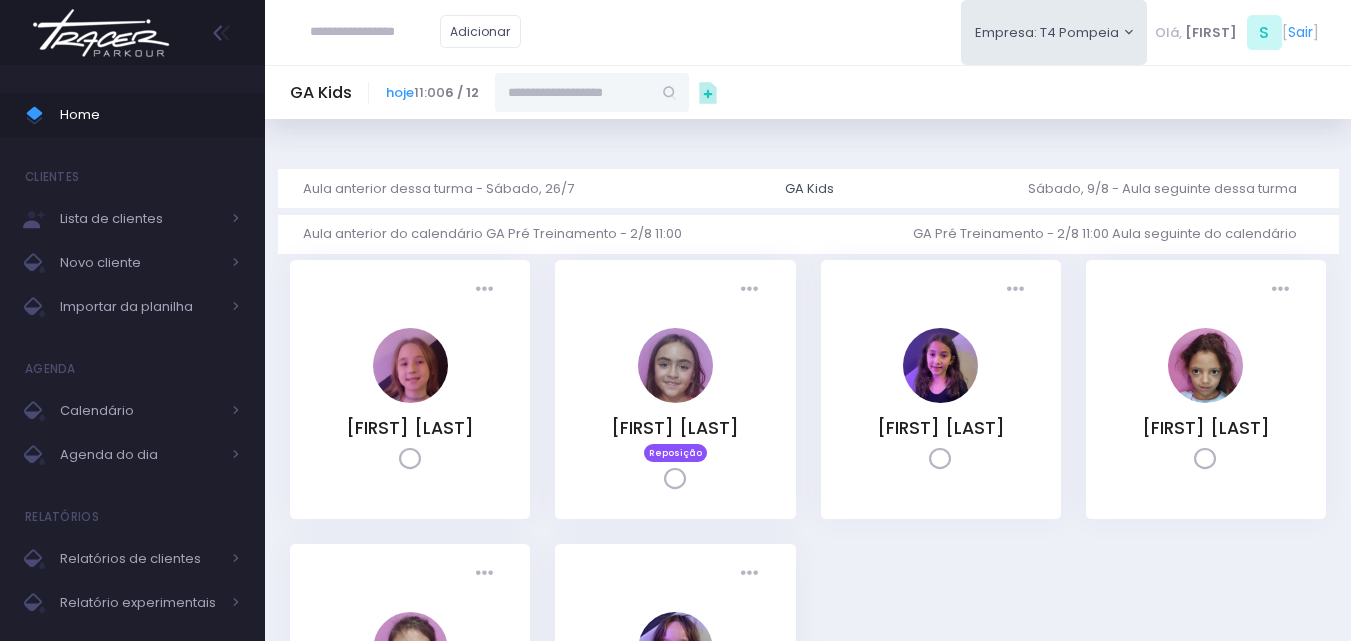 click at bounding box center (573, 92) 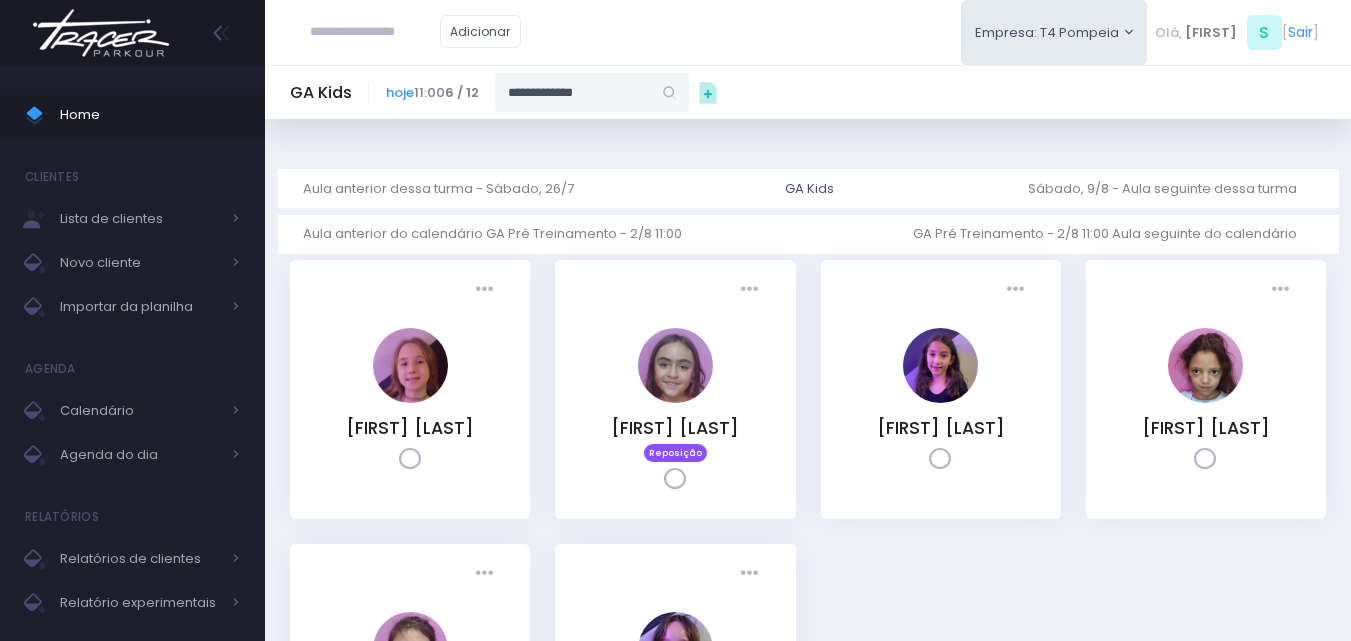 click on "**********" at bounding box center [573, 92] 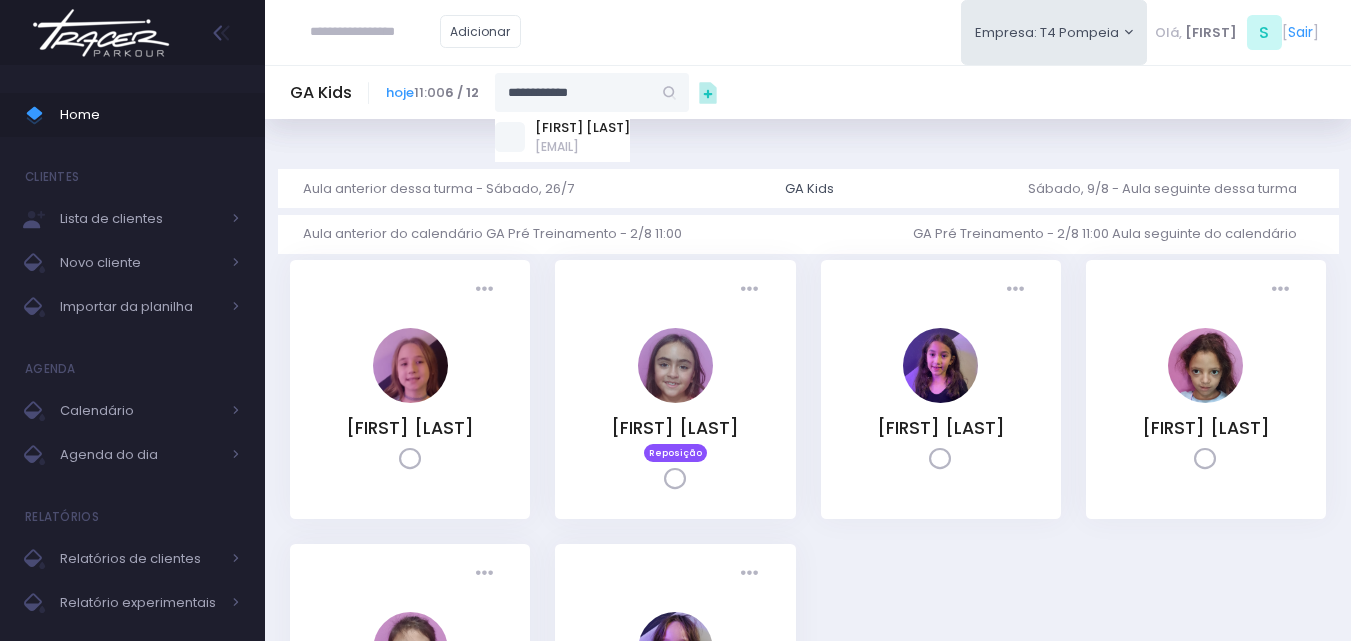 drag, startPoint x: 526, startPoint y: 88, endPoint x: 508, endPoint y: 98, distance: 20.59126 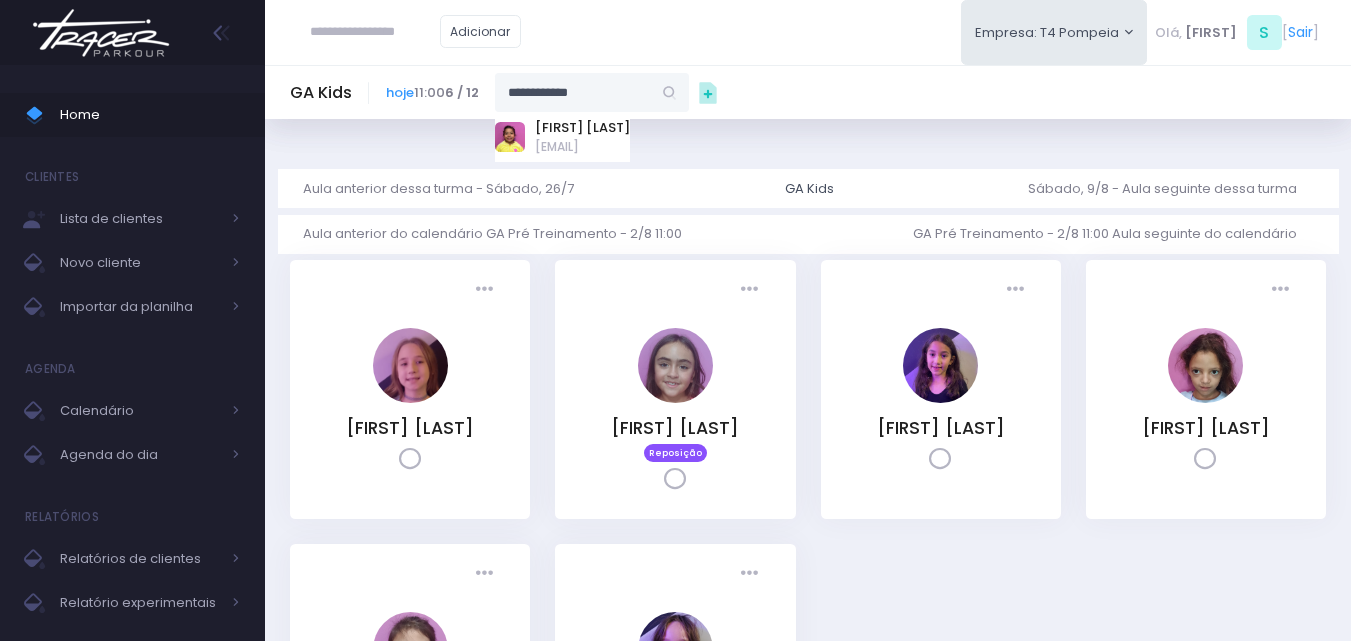 click on "**********" at bounding box center [573, 92] 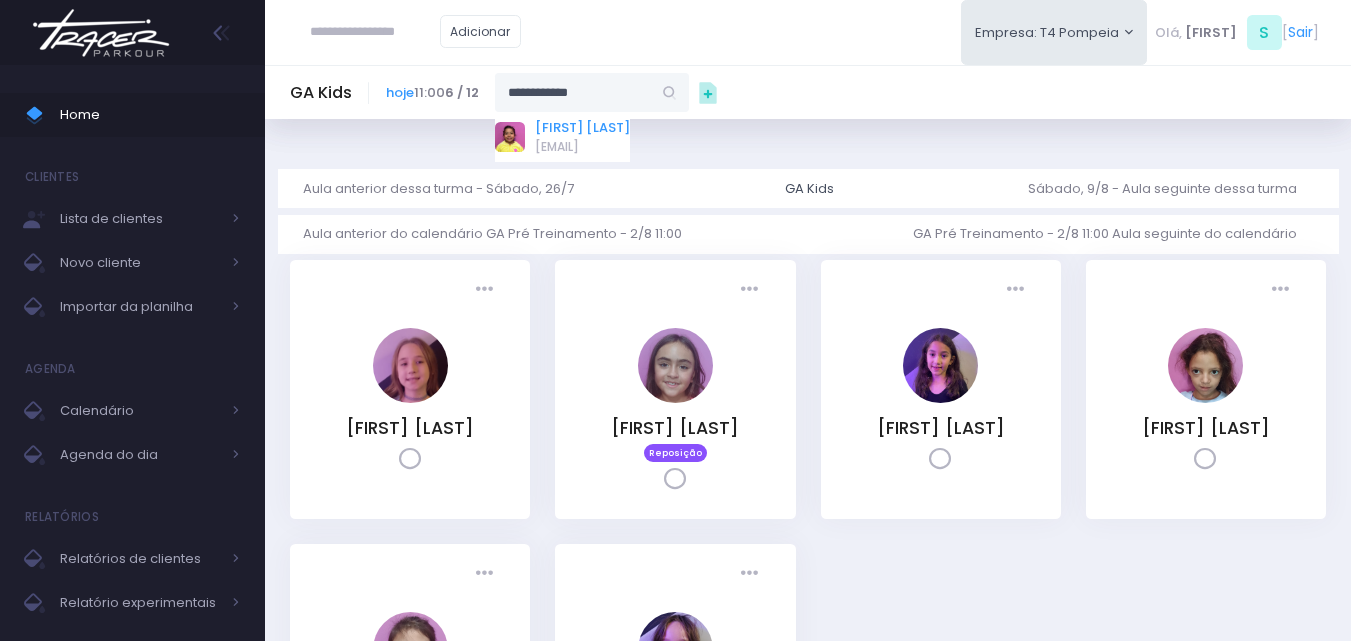 click on "[FIRST] [LAST]" at bounding box center [582, 128] 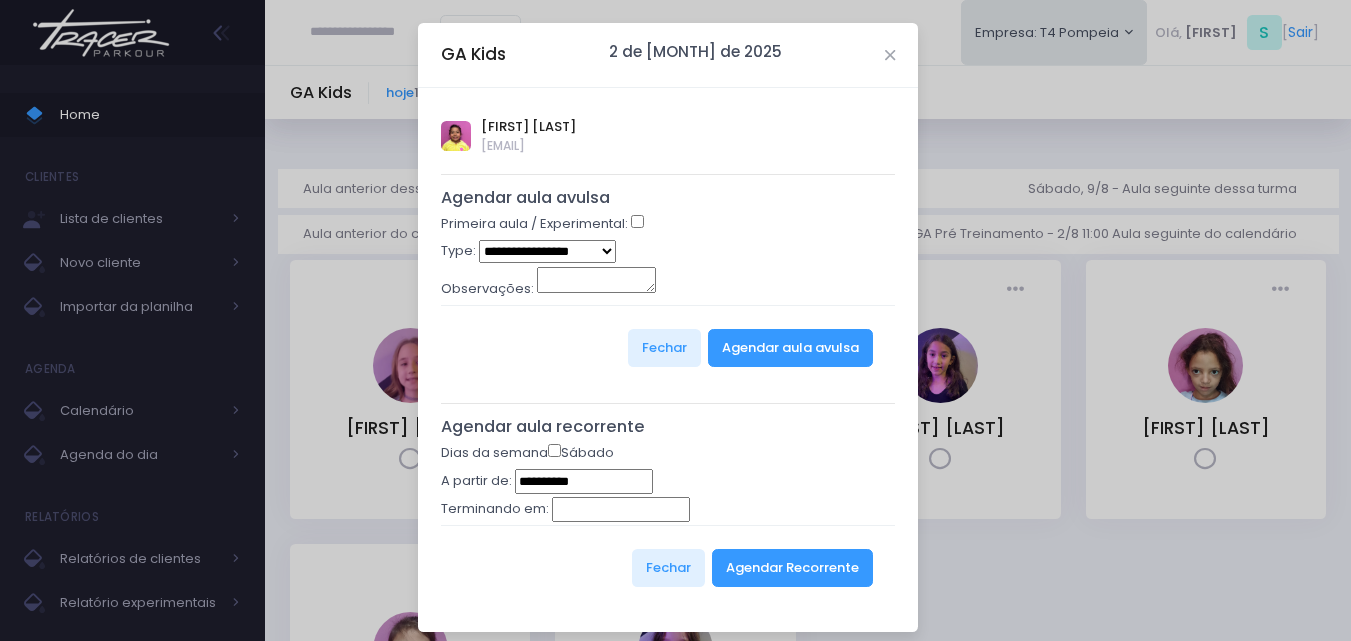 type on "**********" 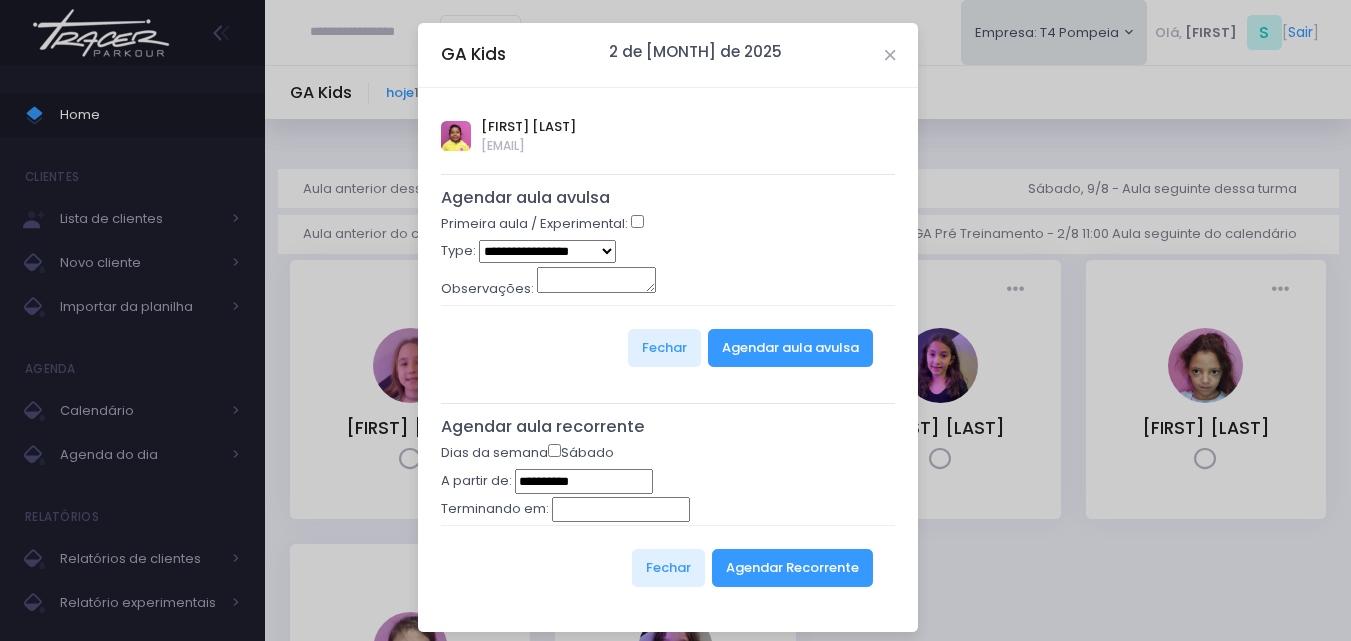 click on "**********" at bounding box center (547, 251) 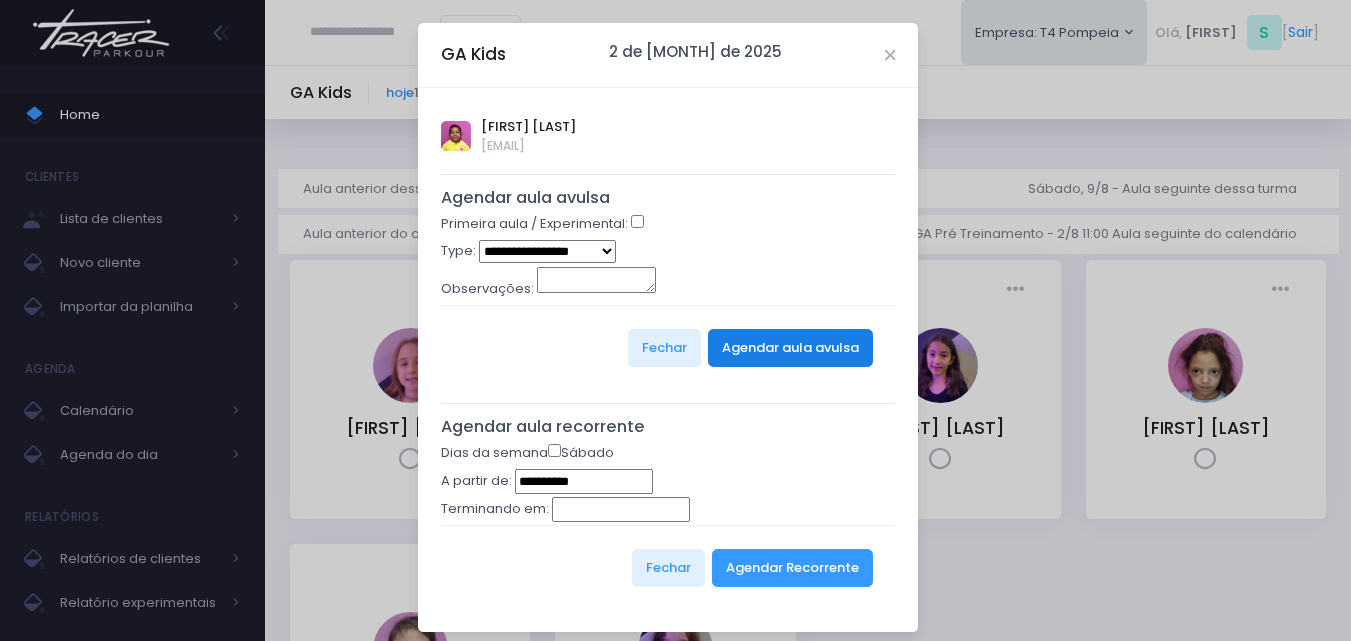 click on "Agendar aula avulsa" at bounding box center [790, 348] 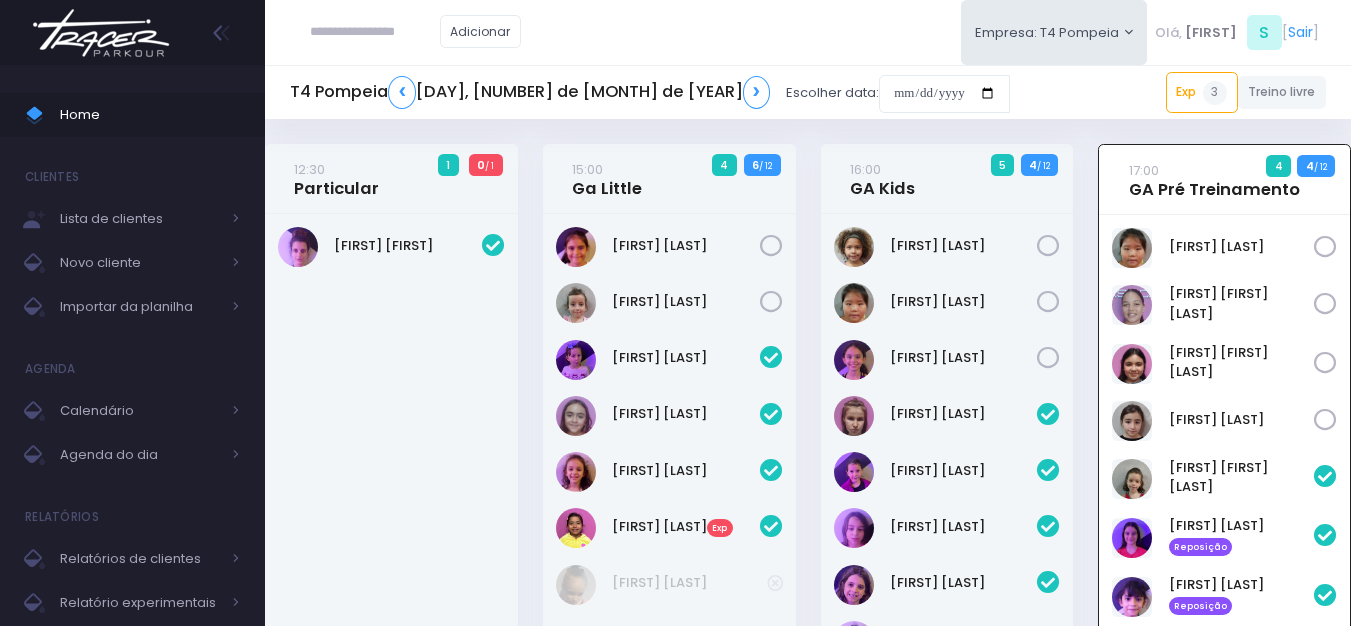 scroll, scrollTop: 0, scrollLeft: 0, axis: both 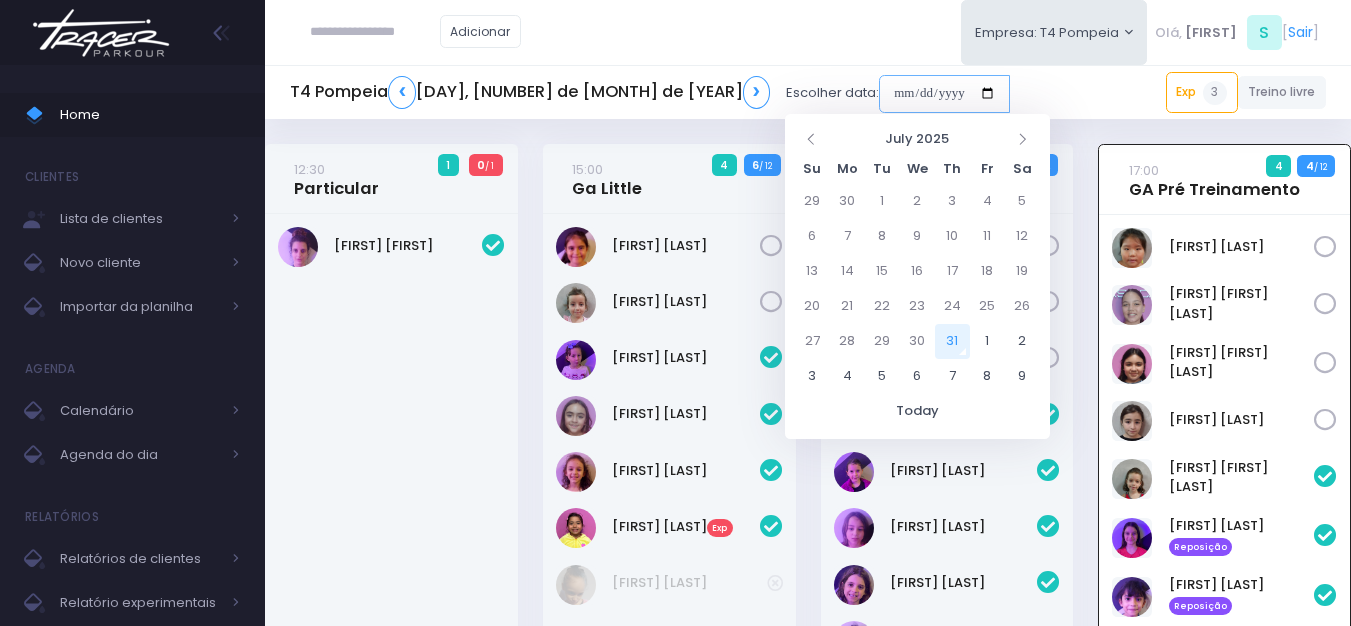 click at bounding box center [944, 94] 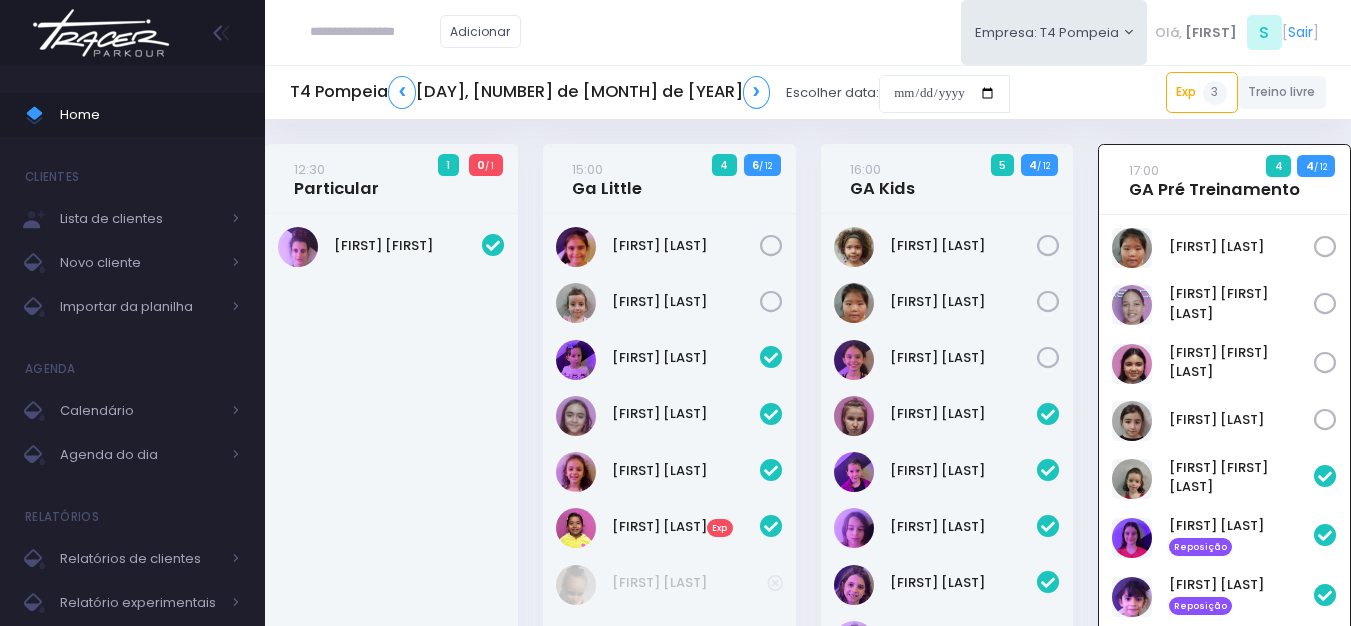click on "Maria Laura" at bounding box center (391, 459) 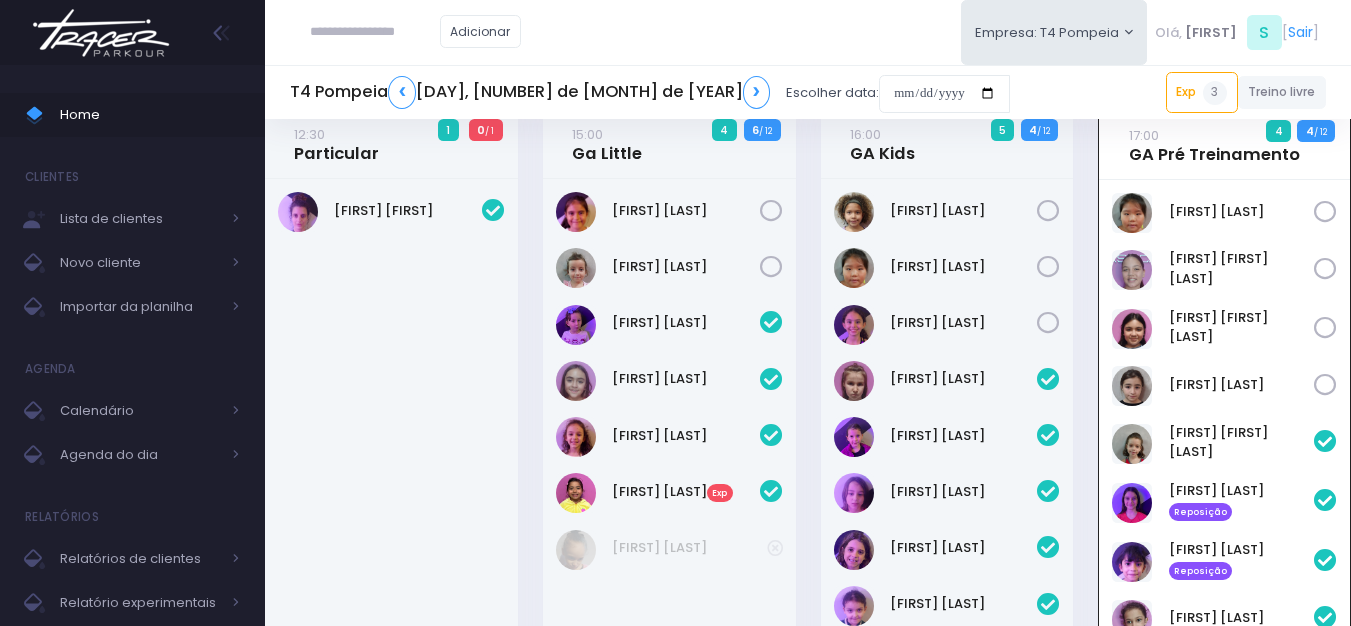 scroll, scrollTop: 0, scrollLeft: 0, axis: both 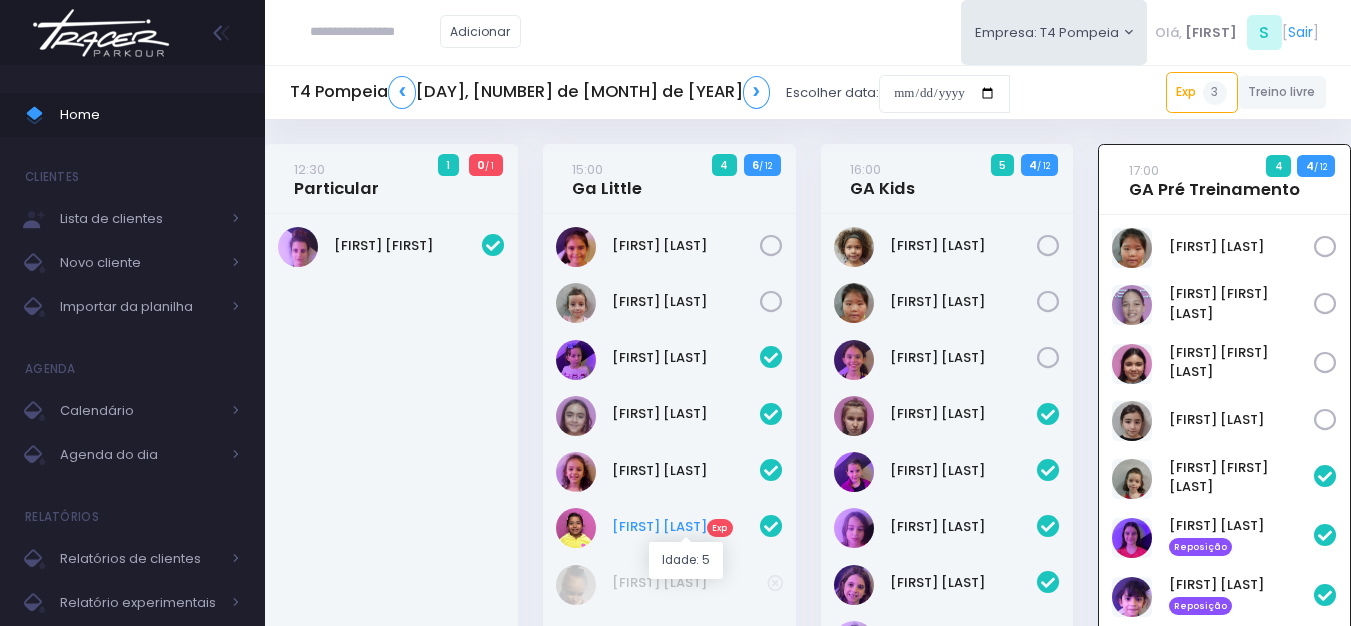 click on "Valentina Scholz
Exp" at bounding box center [686, 527] 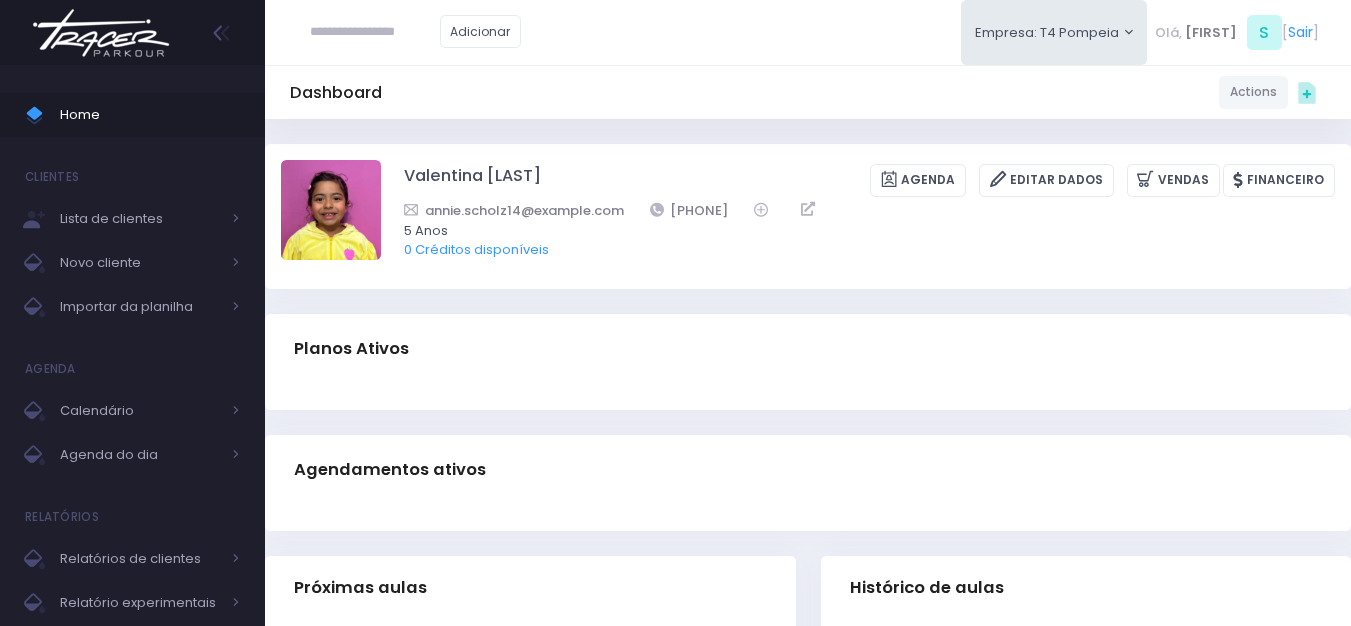 scroll, scrollTop: 0, scrollLeft: 0, axis: both 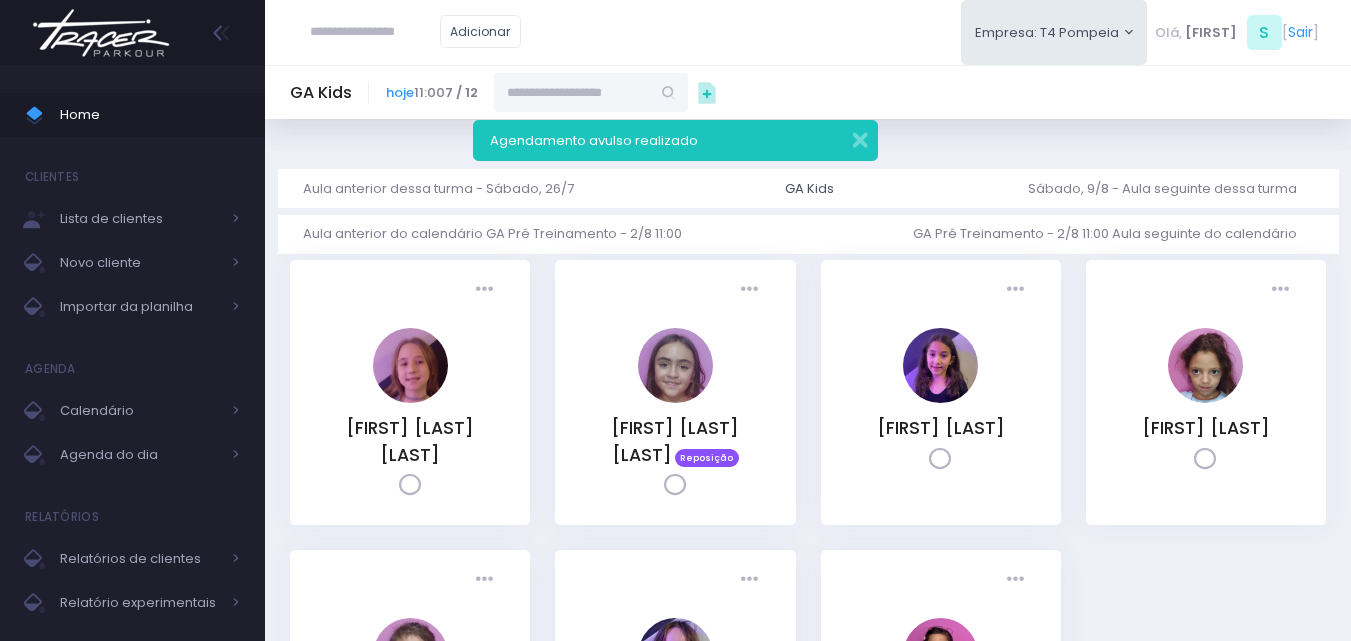 click at bounding box center [101, 33] 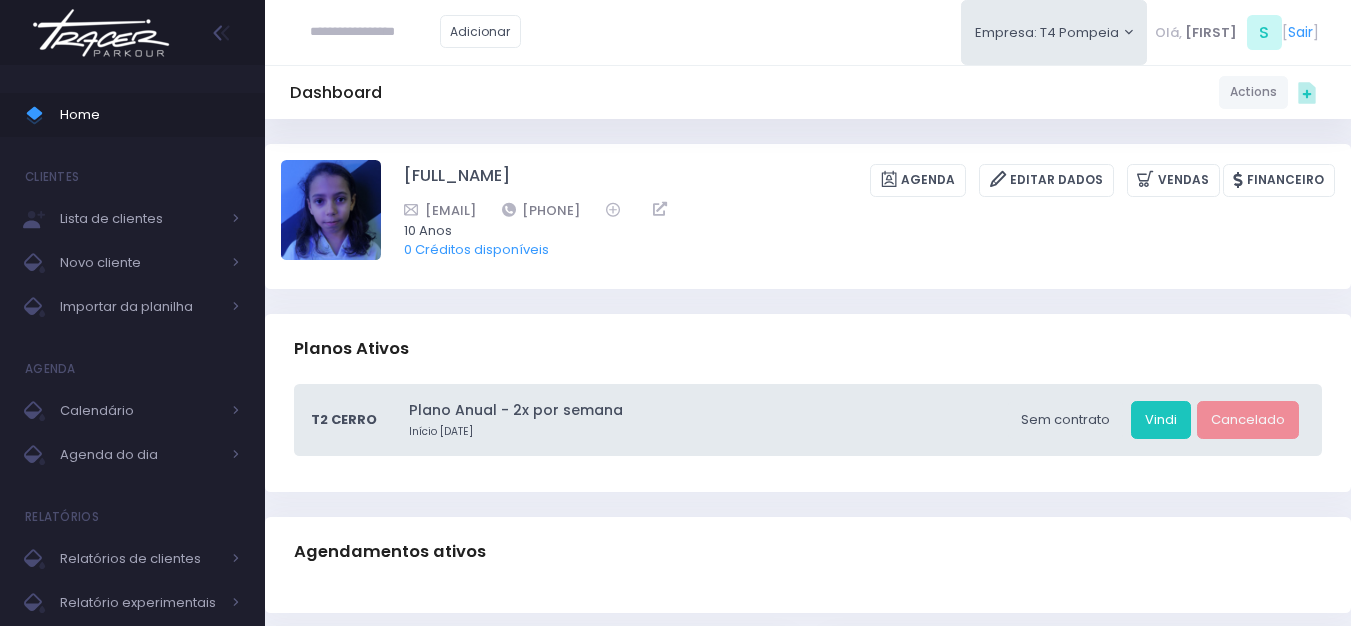 scroll, scrollTop: 0, scrollLeft: 0, axis: both 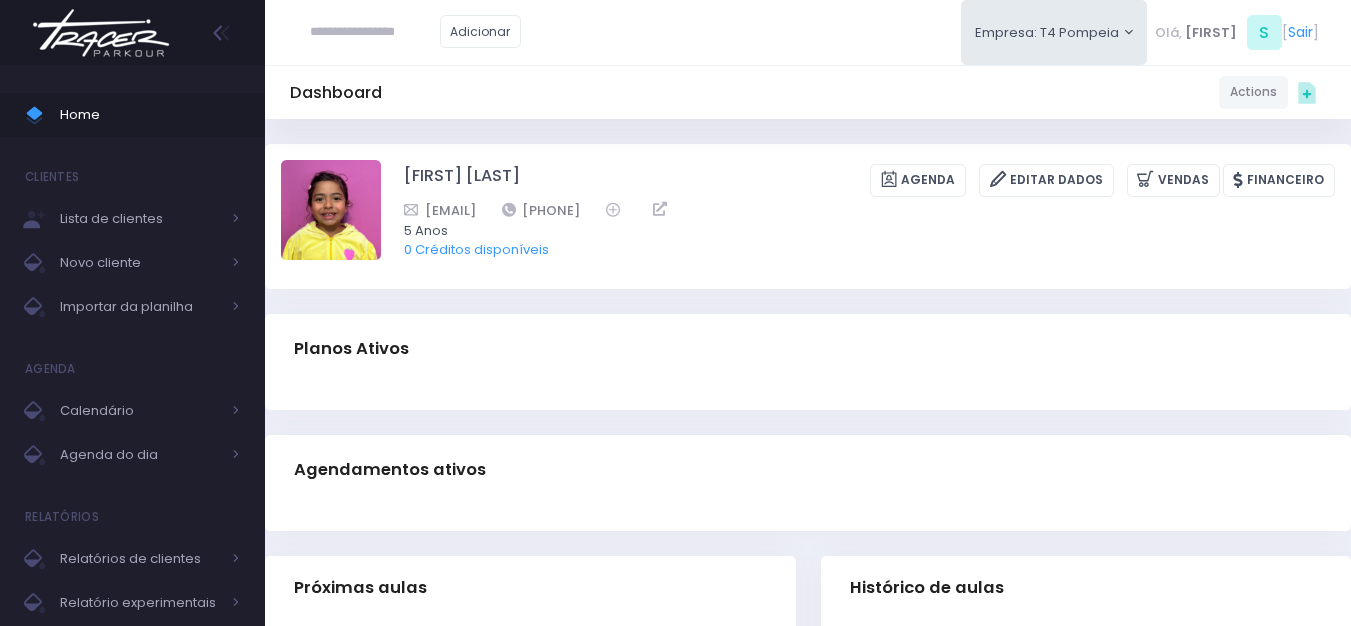 click at bounding box center (101, 33) 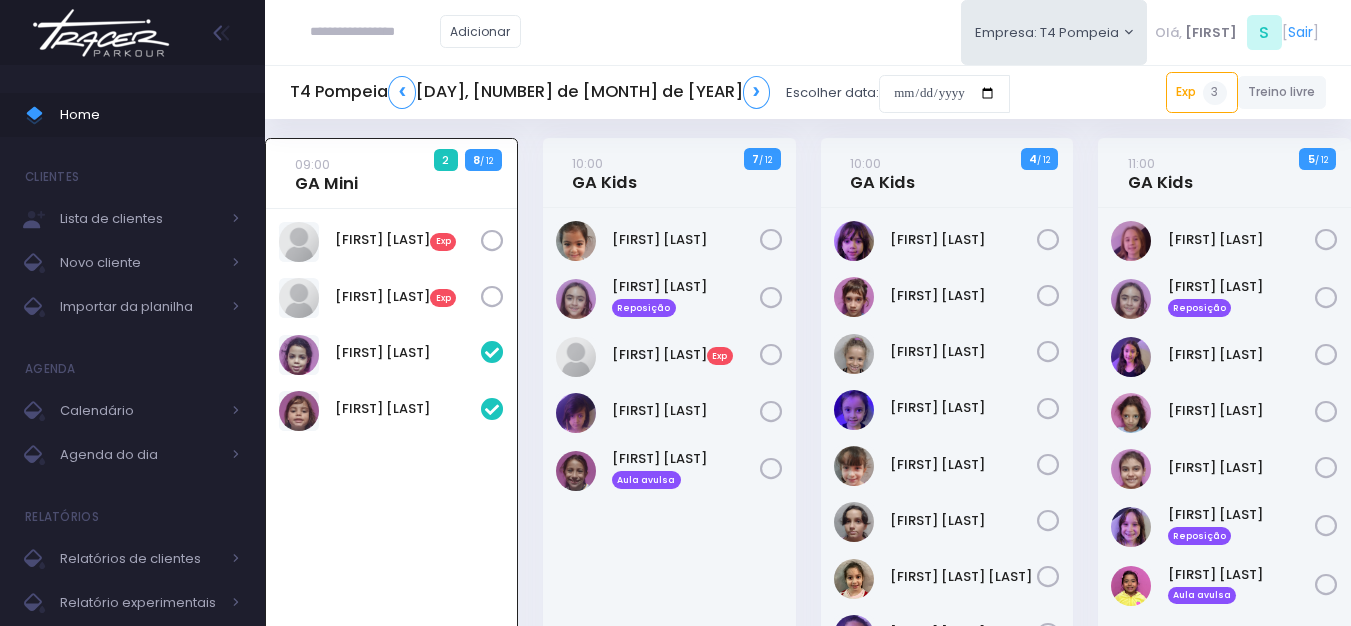 scroll, scrollTop: 0, scrollLeft: 0, axis: both 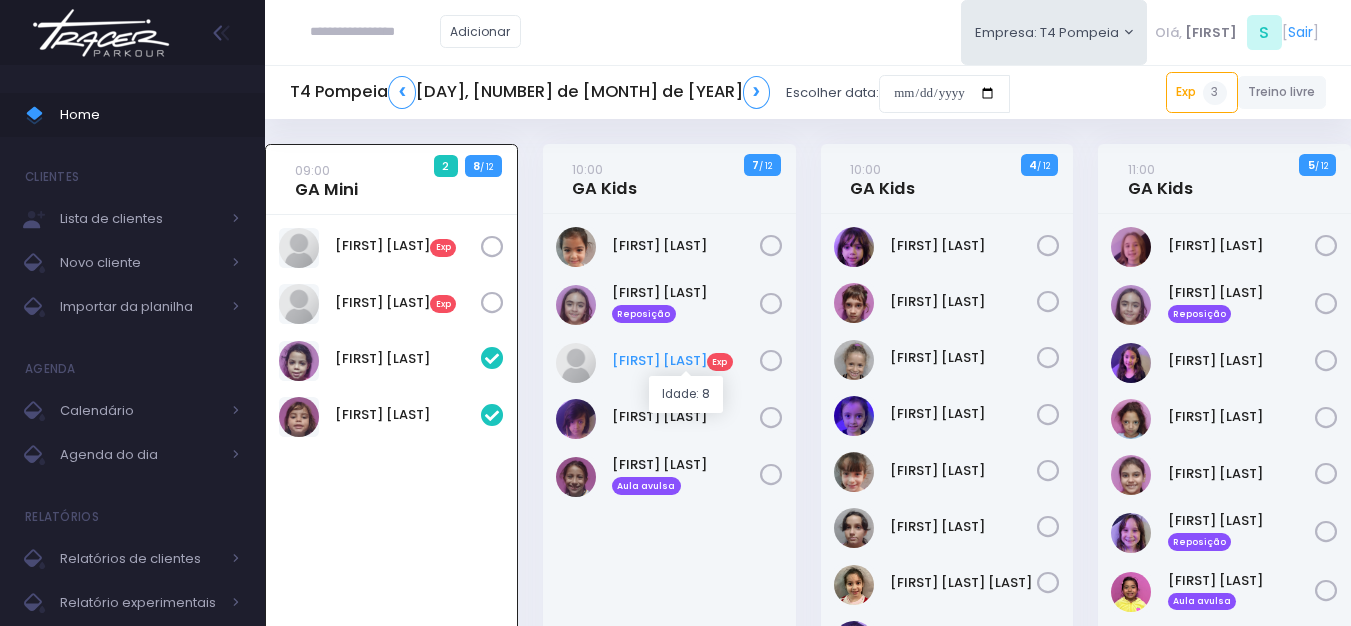 click on "Irene Zylbersztajn
Exp" at bounding box center (686, 361) 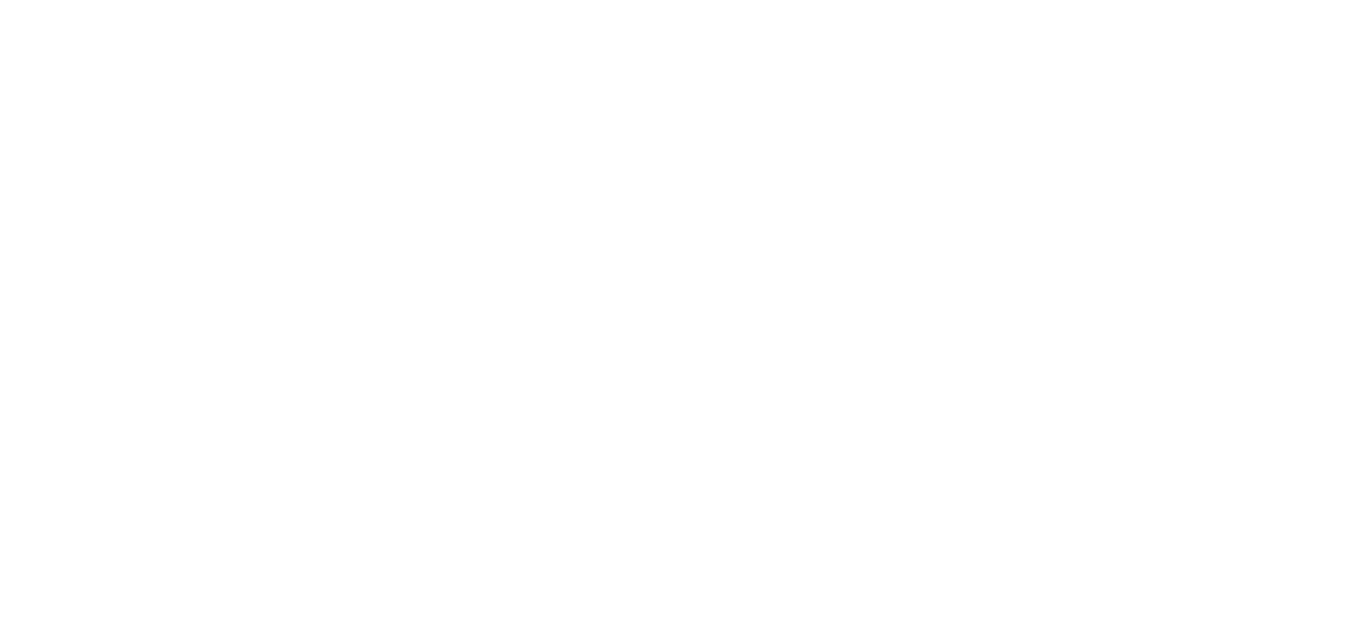 scroll, scrollTop: 0, scrollLeft: 0, axis: both 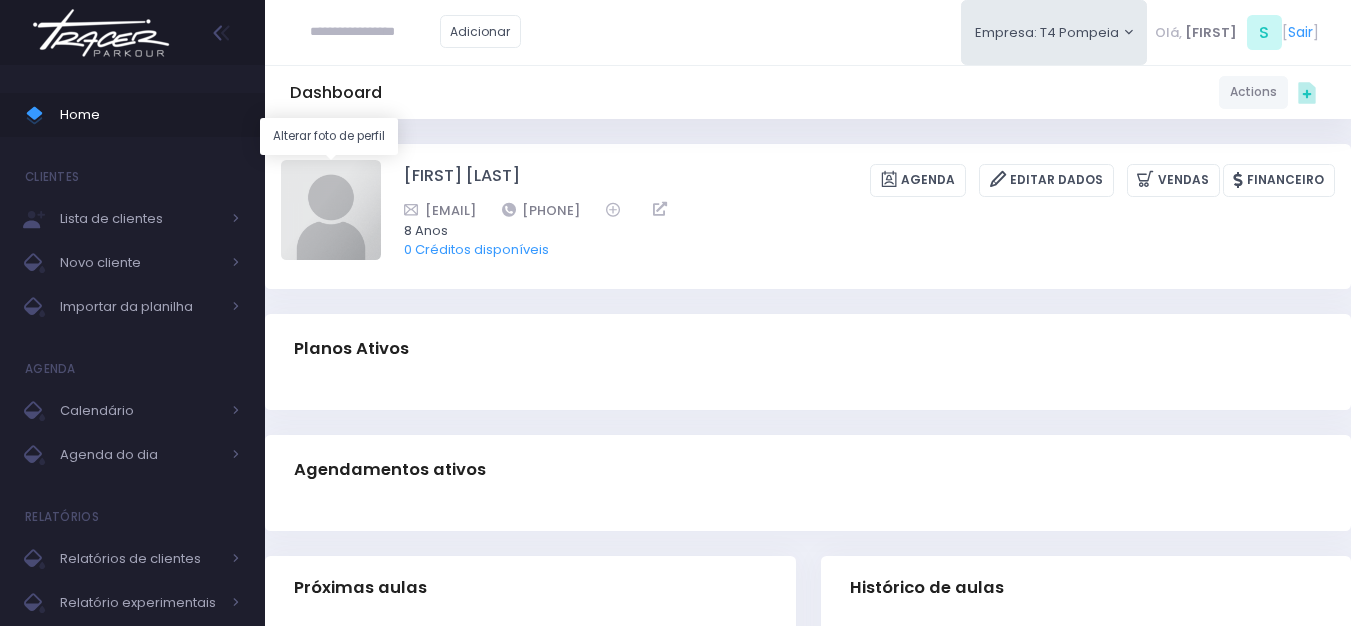 click at bounding box center [331, 210] 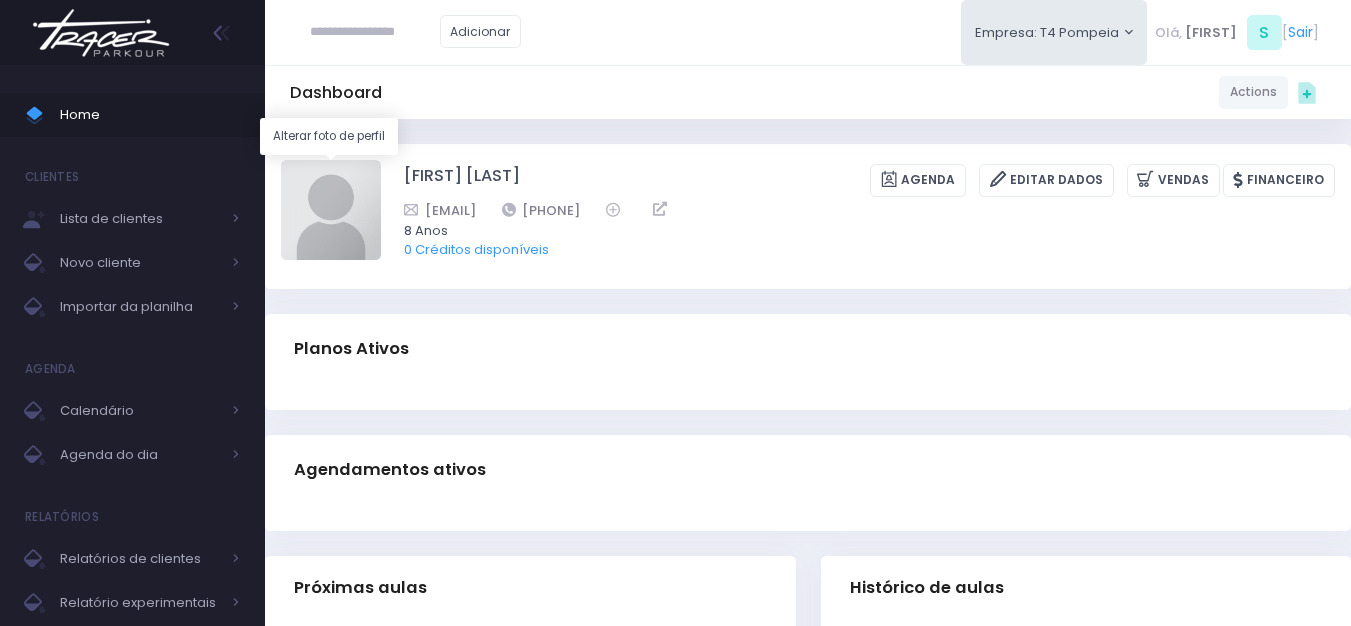 type on "**********" 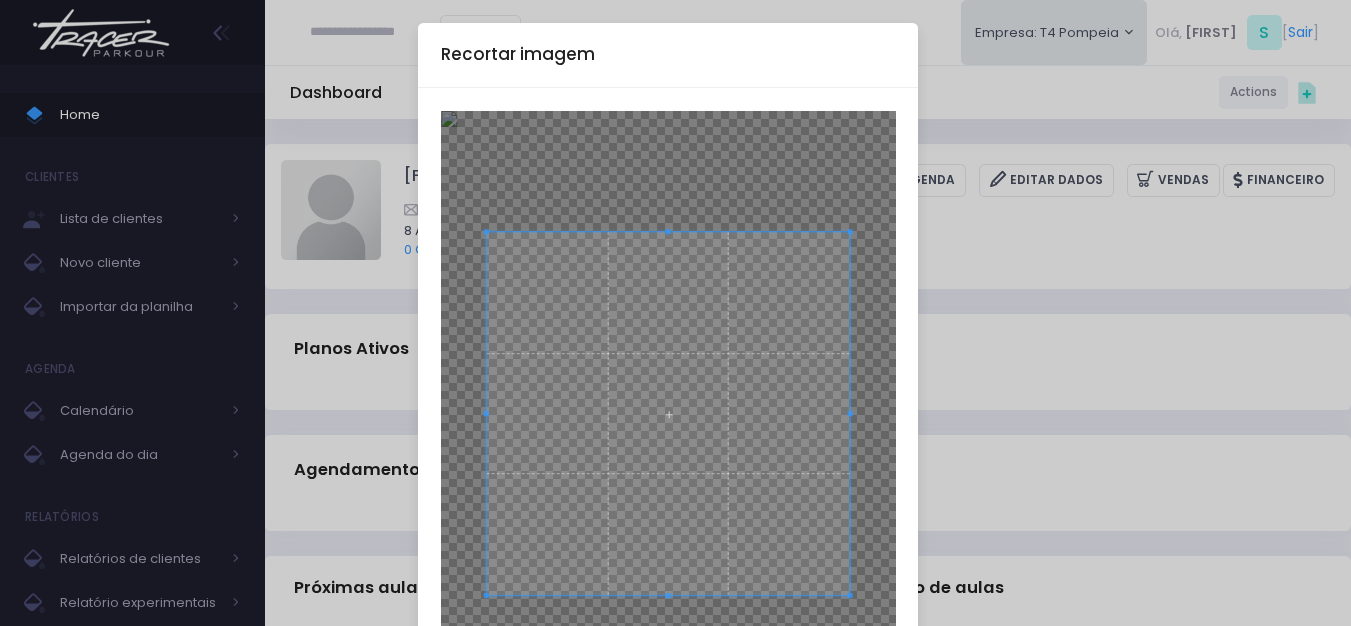 click at bounding box center (668, 414) 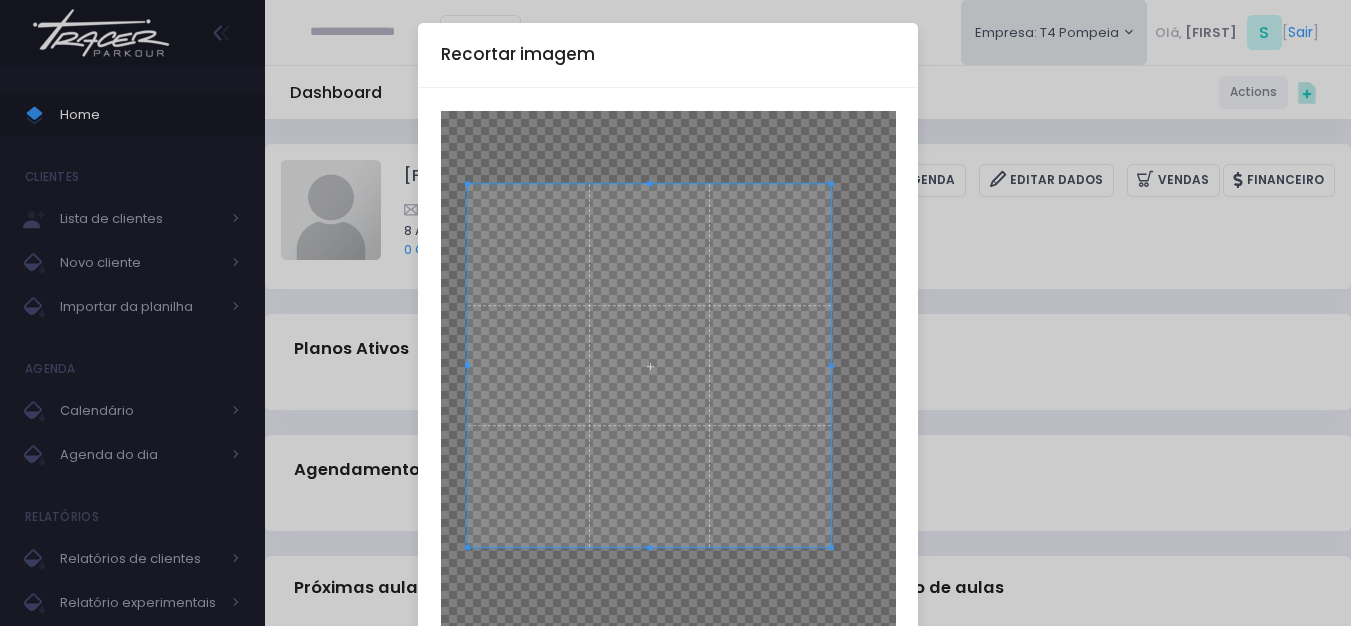 click at bounding box center [650, 366] 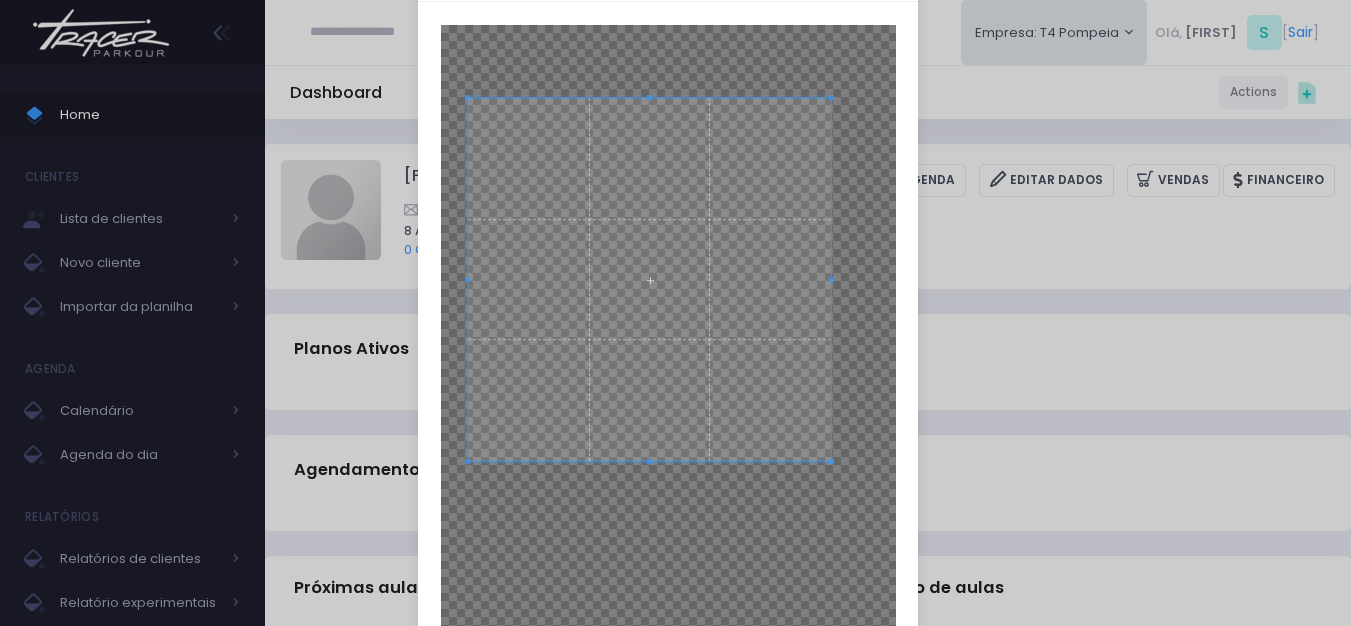 scroll, scrollTop: 221, scrollLeft: 0, axis: vertical 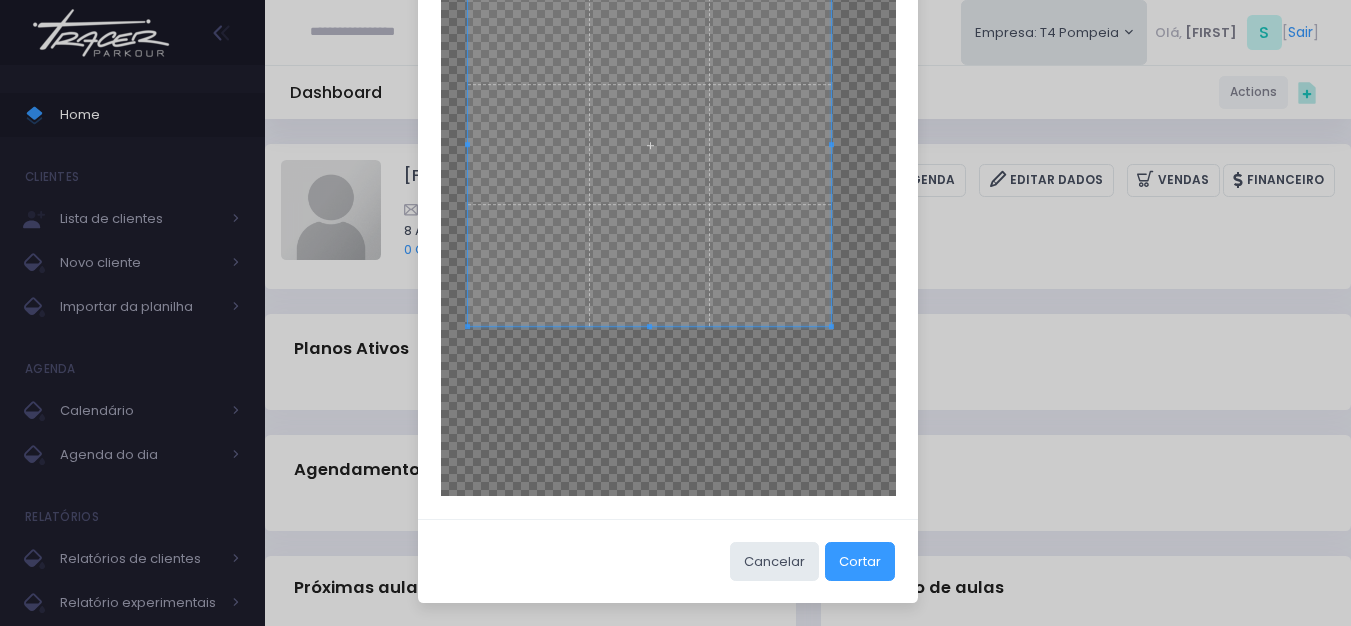 click on "Cancelar
Cortar" at bounding box center [668, 561] 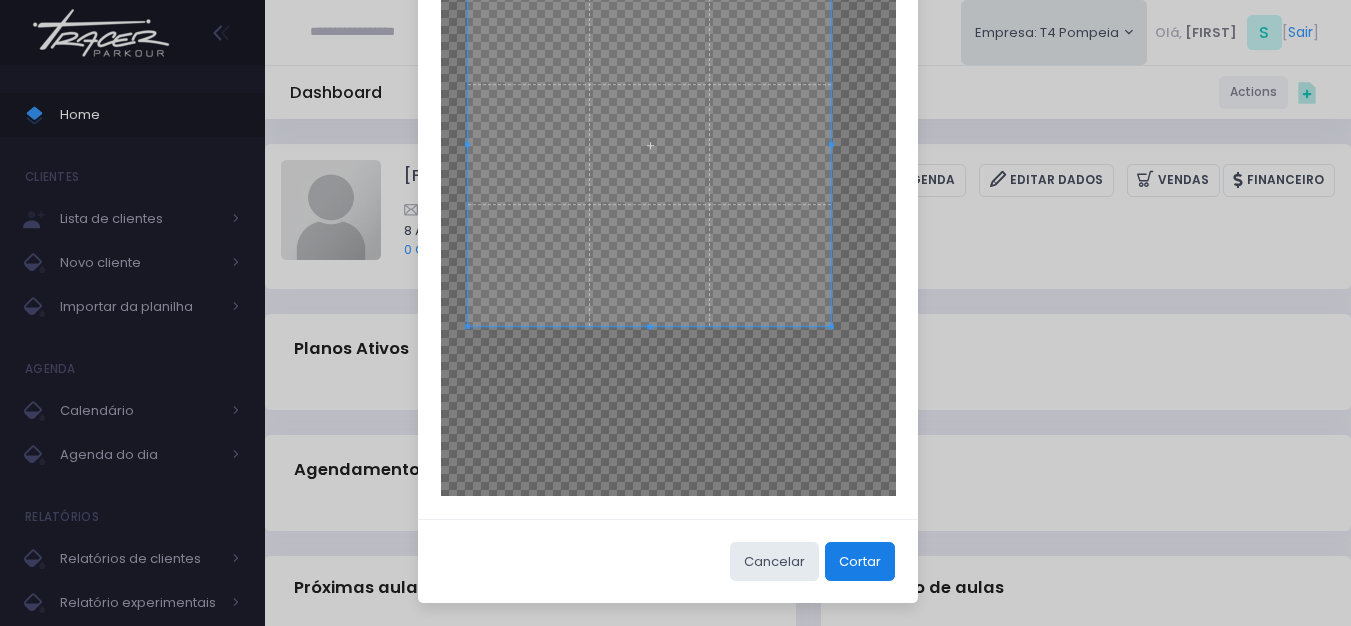 click on "Cortar" at bounding box center [860, 561] 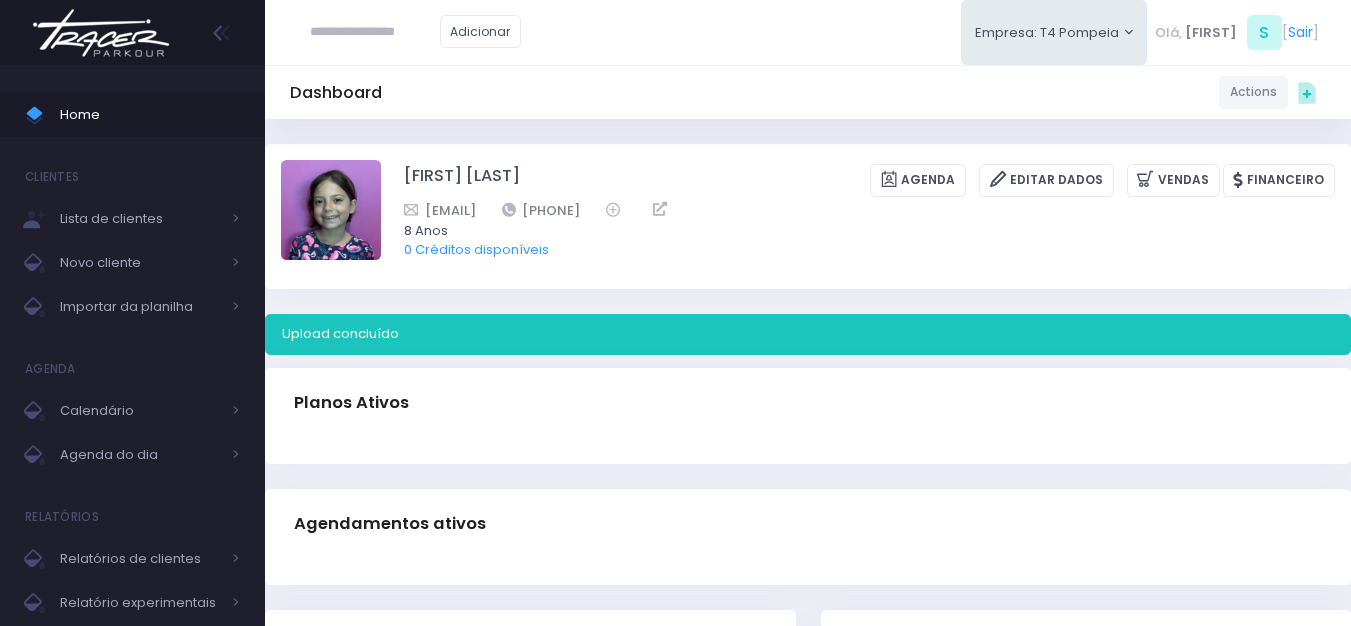 click at bounding box center [101, 33] 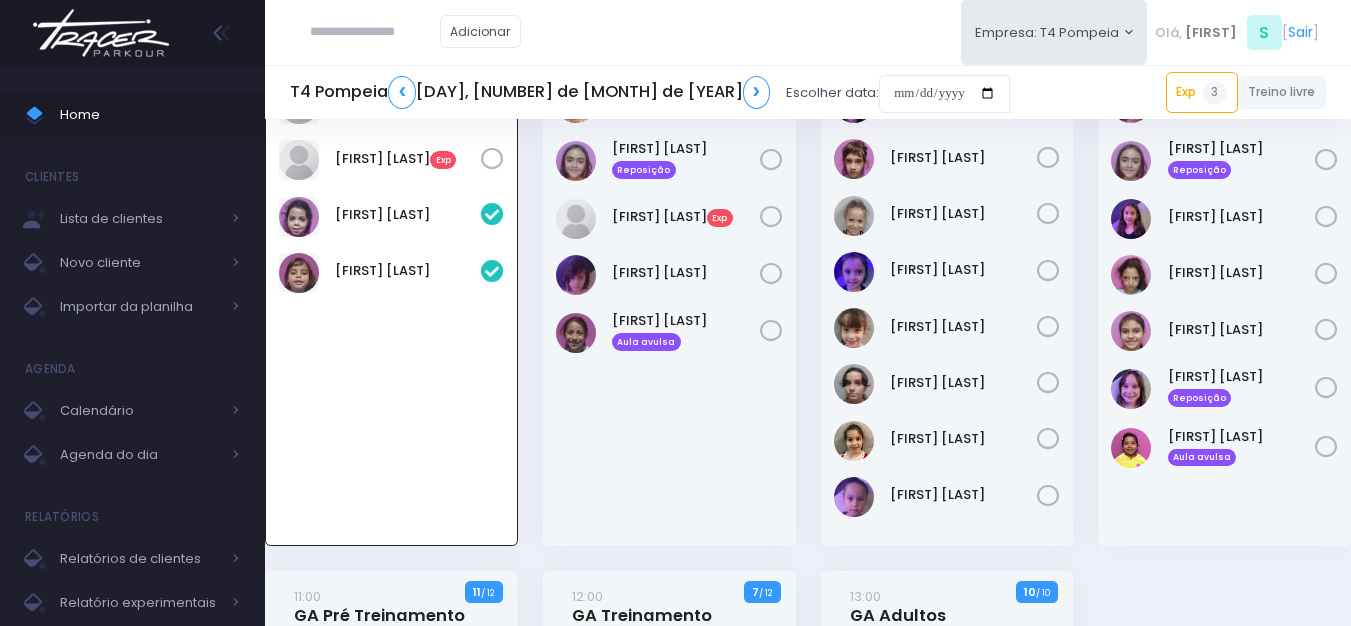 scroll, scrollTop: 144, scrollLeft: 0, axis: vertical 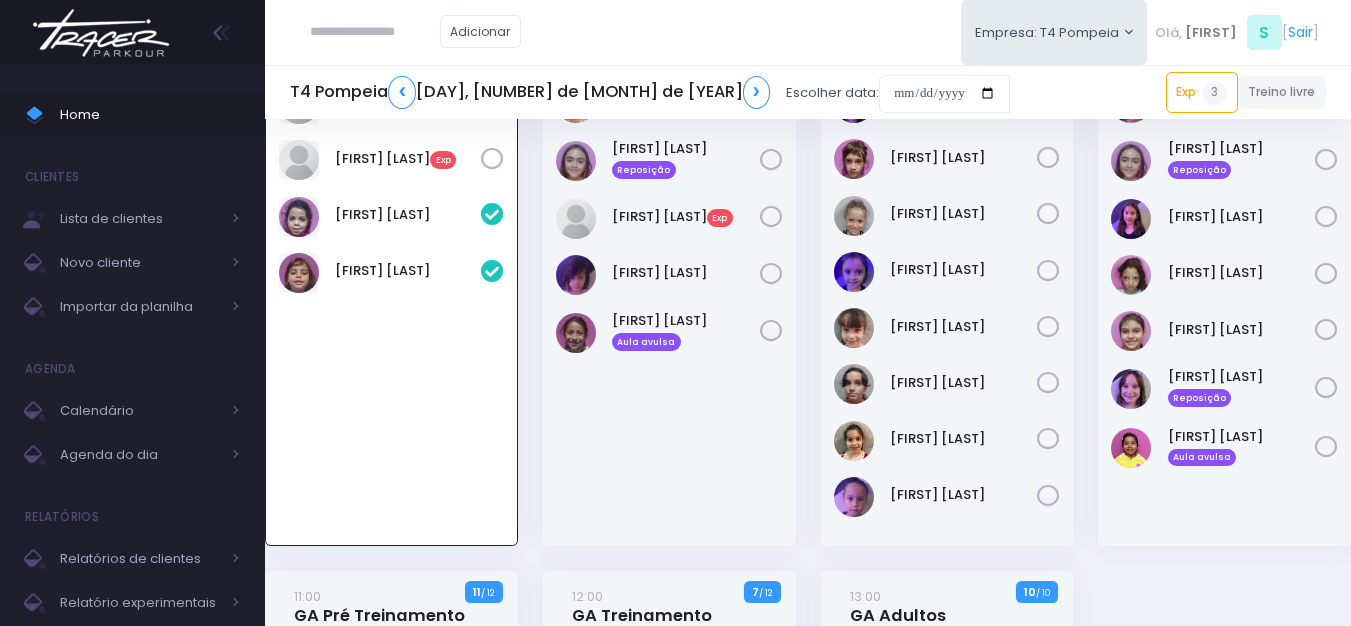 click at bounding box center (375, 32) 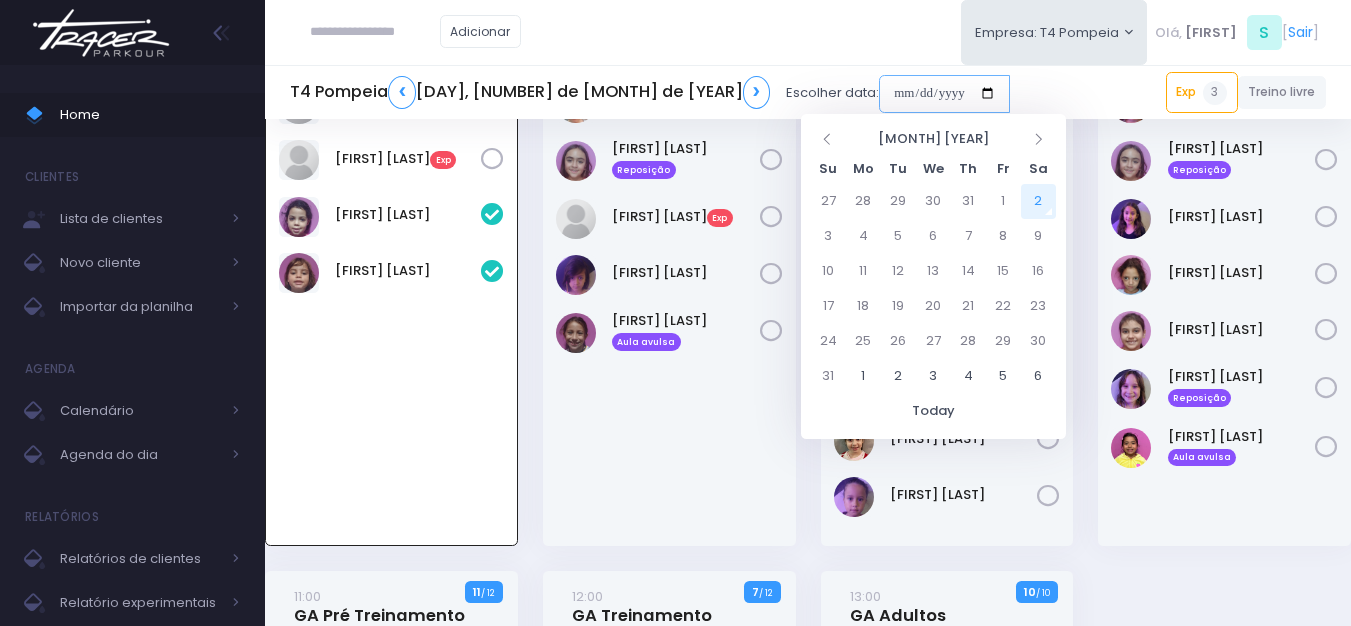 click at bounding box center (944, 94) 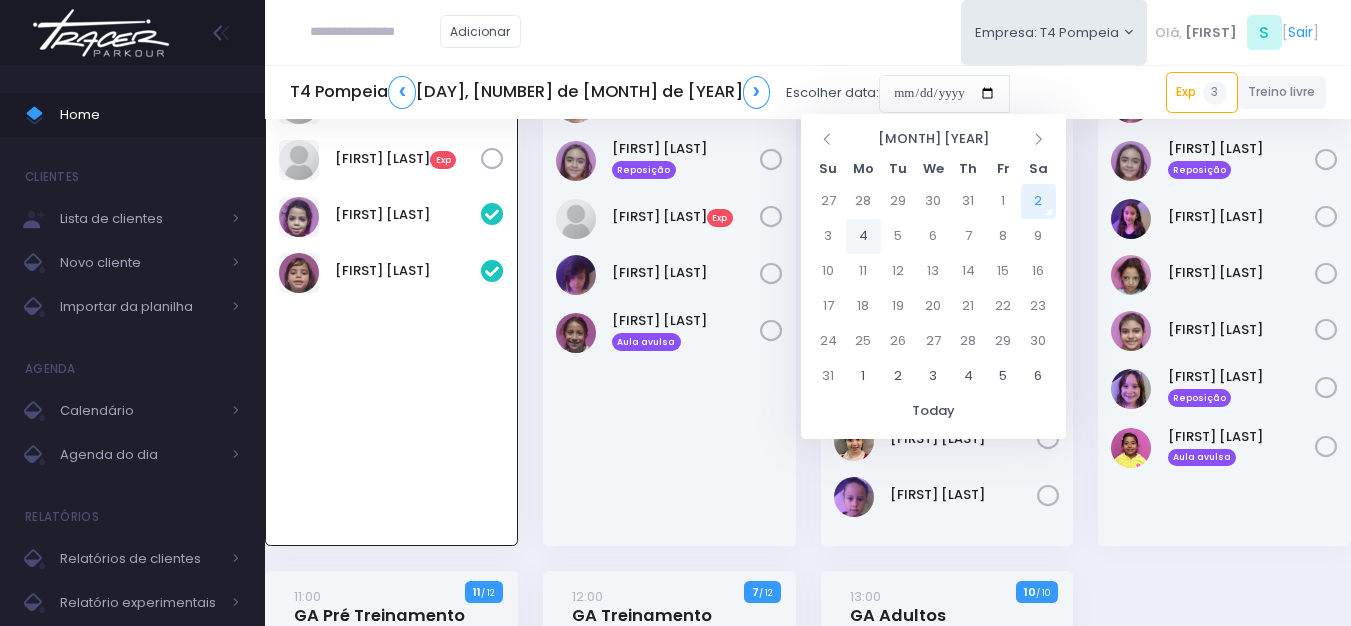 click on "4" at bounding box center (863, 236) 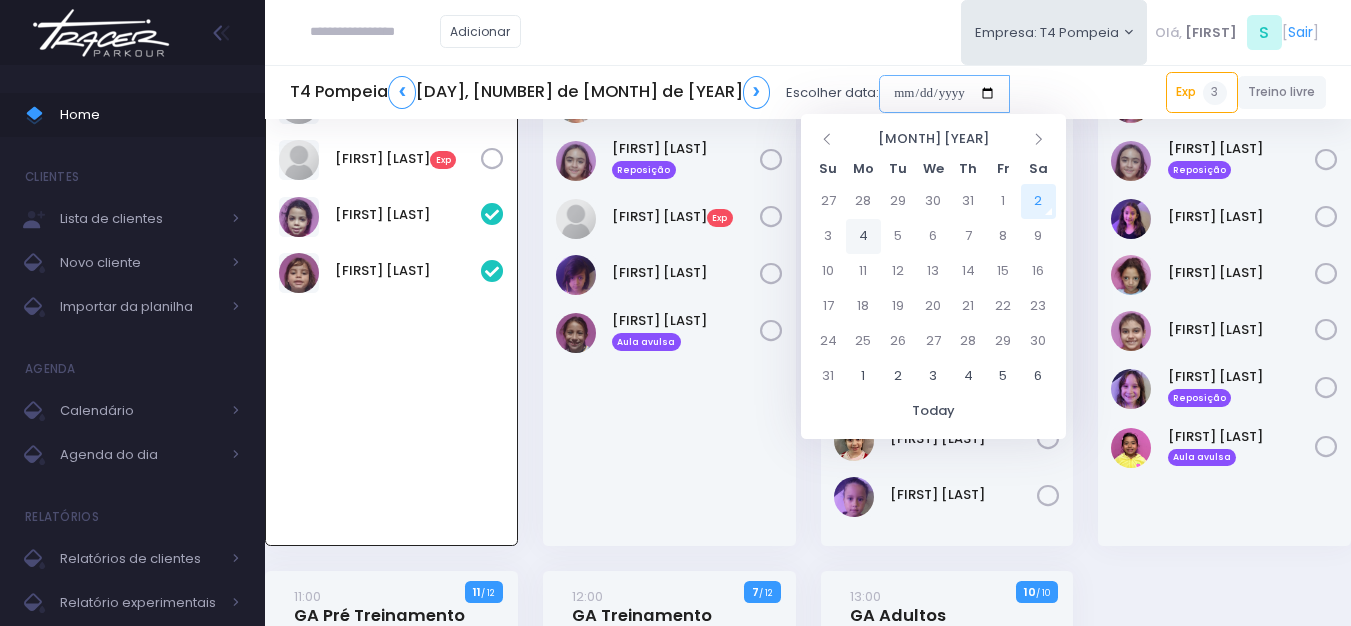 type on "**********" 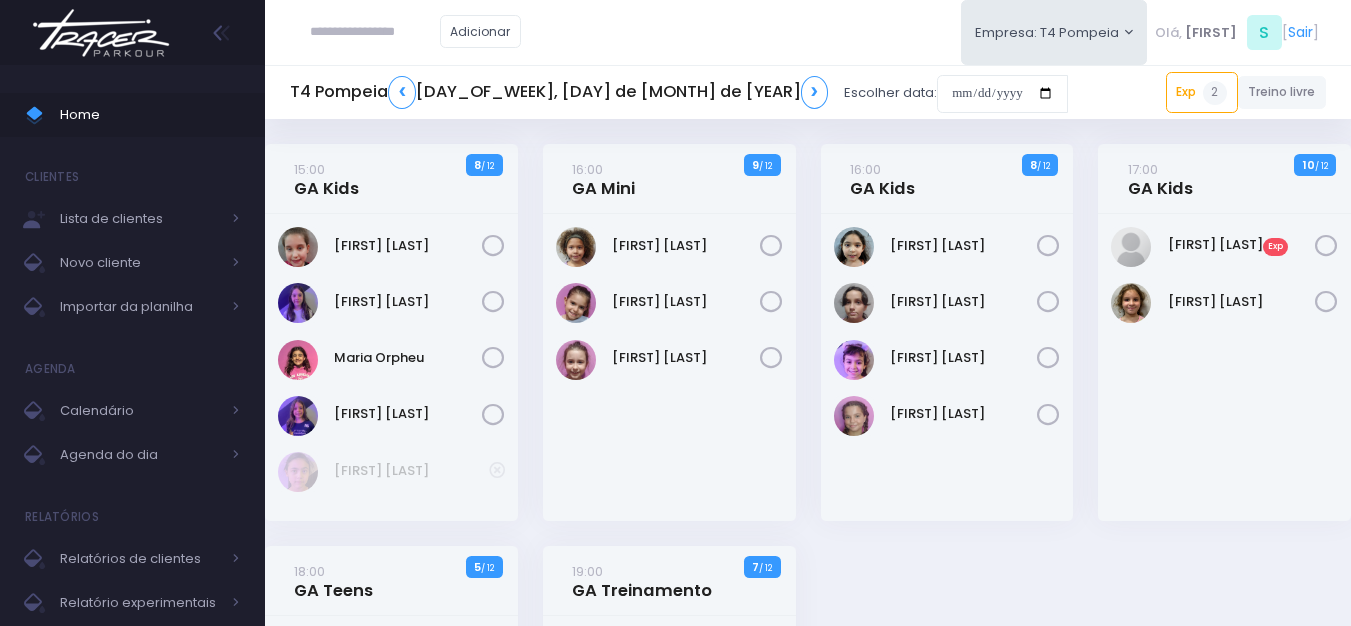scroll, scrollTop: 0, scrollLeft: 0, axis: both 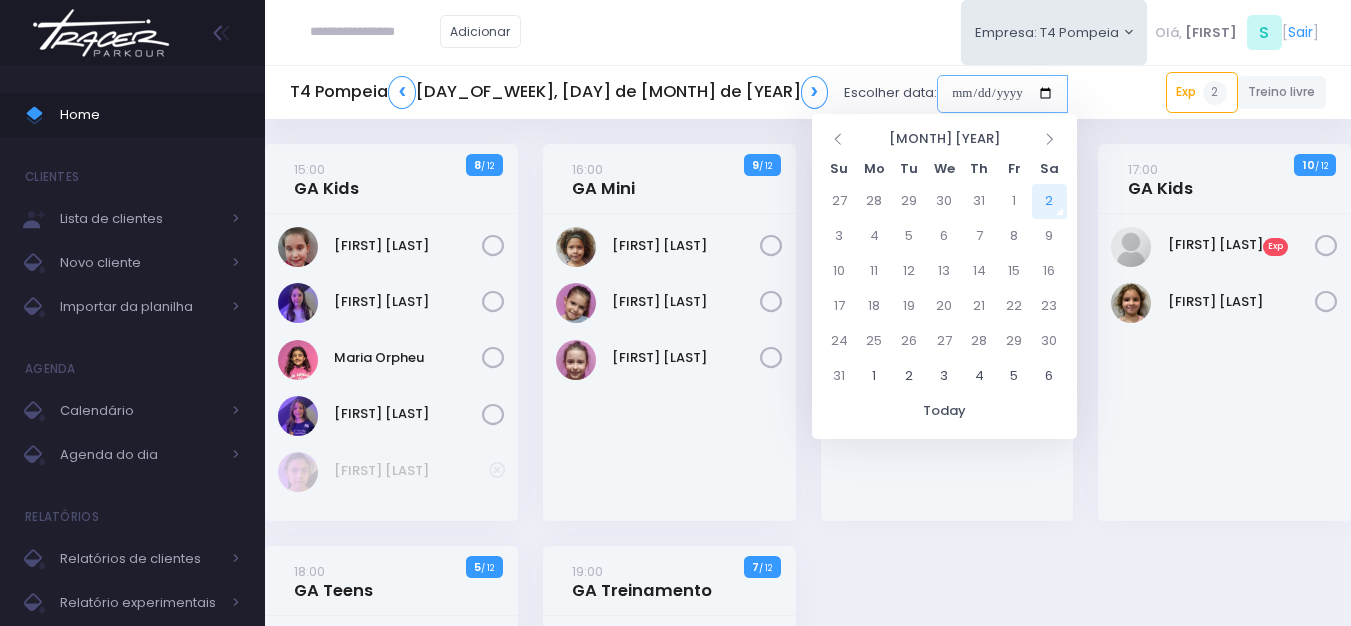 click at bounding box center [1002, 94] 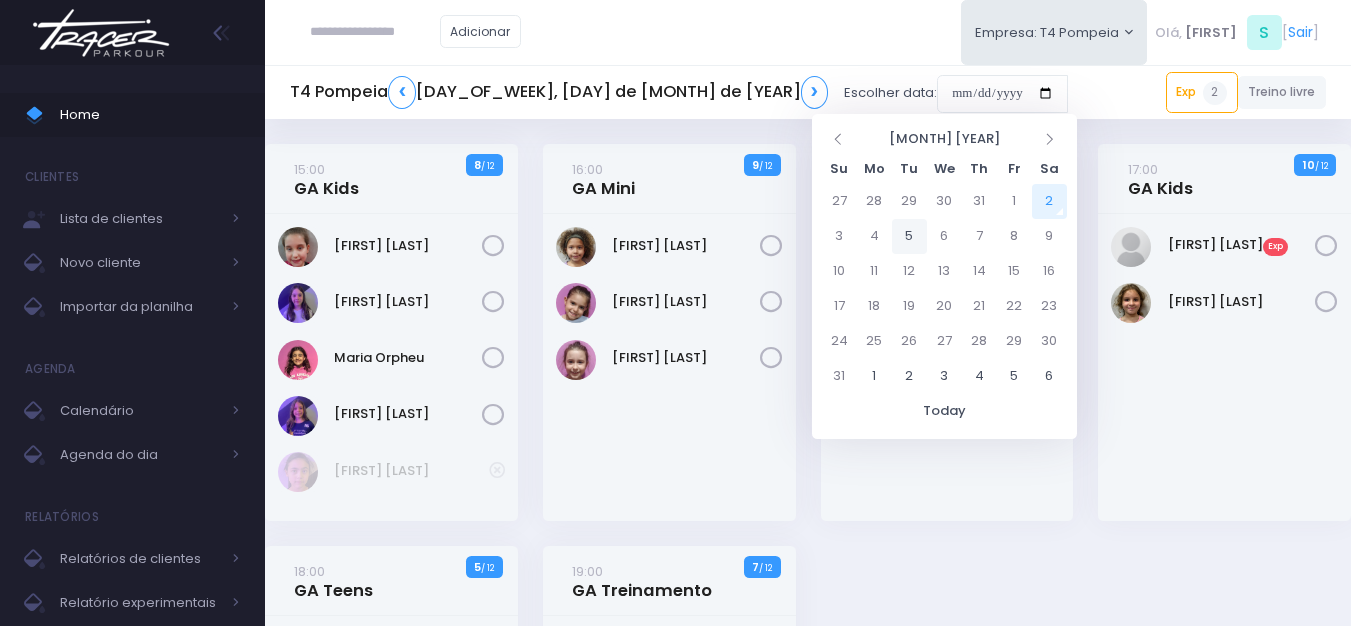 click on "5" at bounding box center [909, 236] 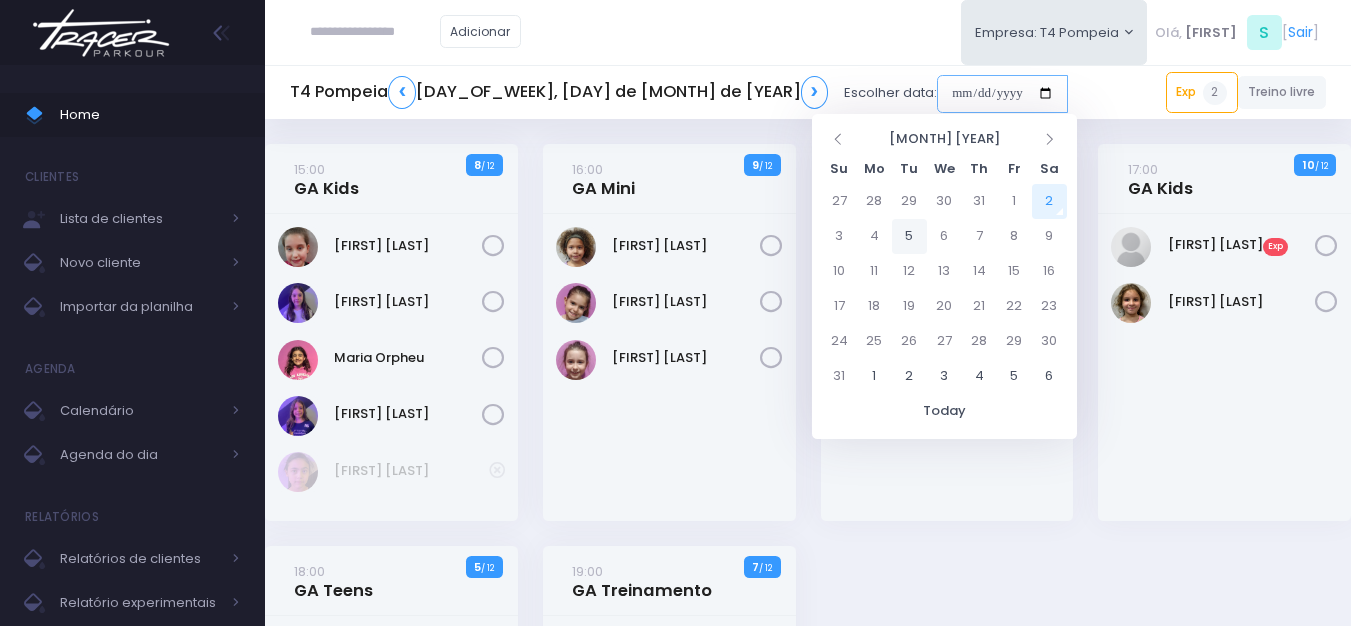 type on "**********" 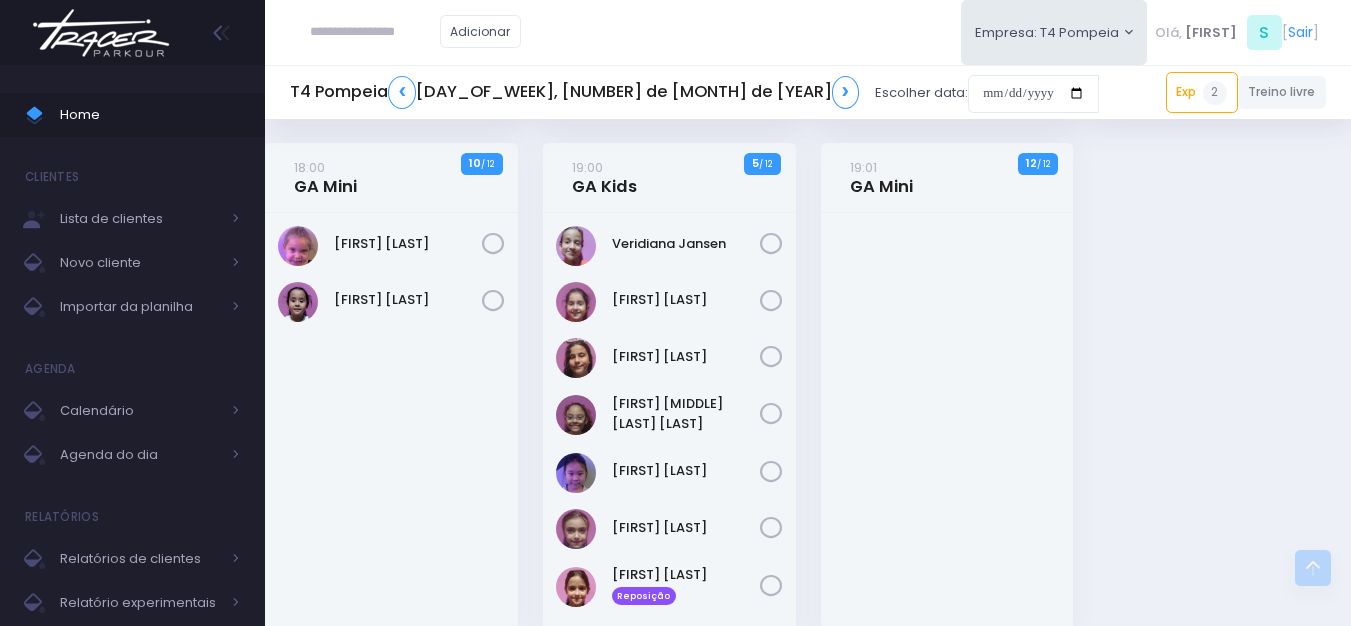 scroll, scrollTop: 700, scrollLeft: 0, axis: vertical 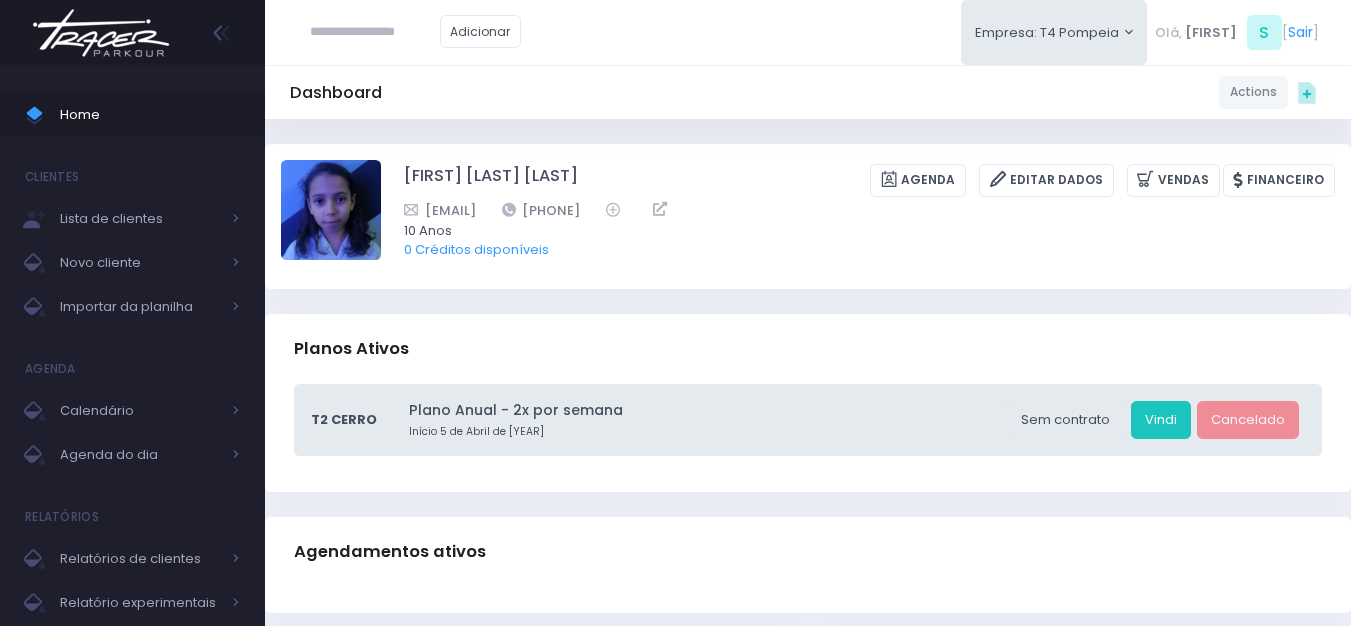 type on "**********" 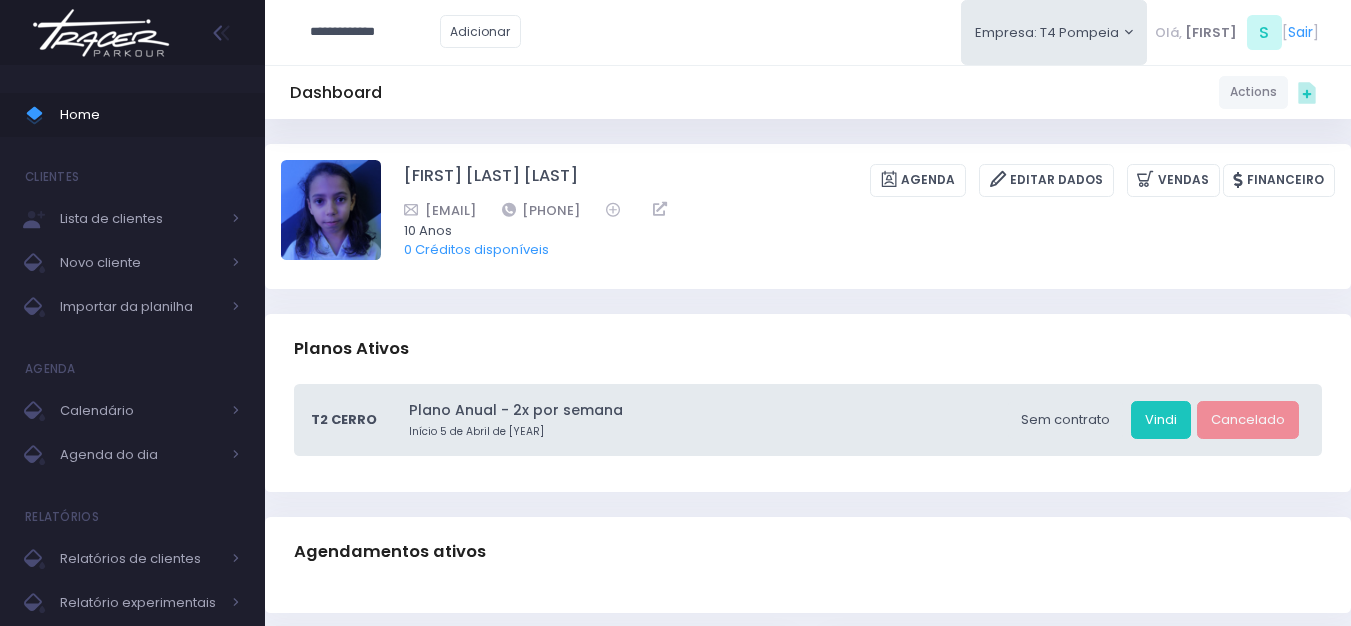 scroll, scrollTop: 0, scrollLeft: 0, axis: both 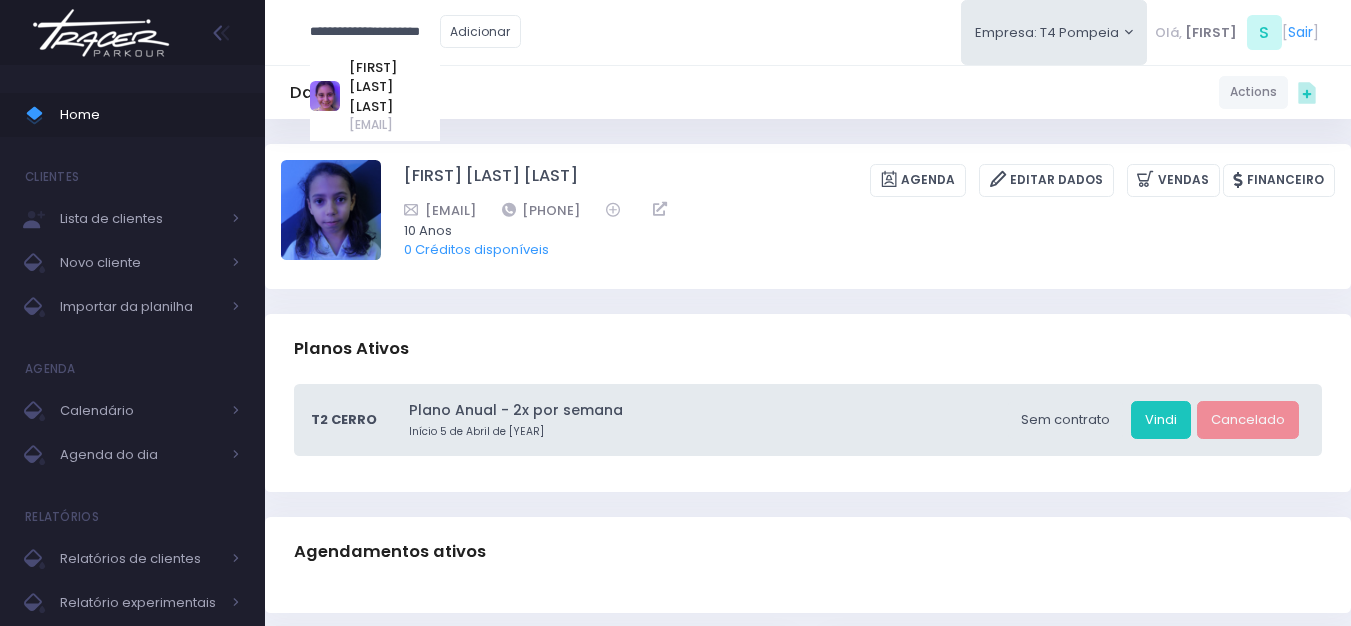click on "Lara Berruezo Andrioni" at bounding box center (394, 87) 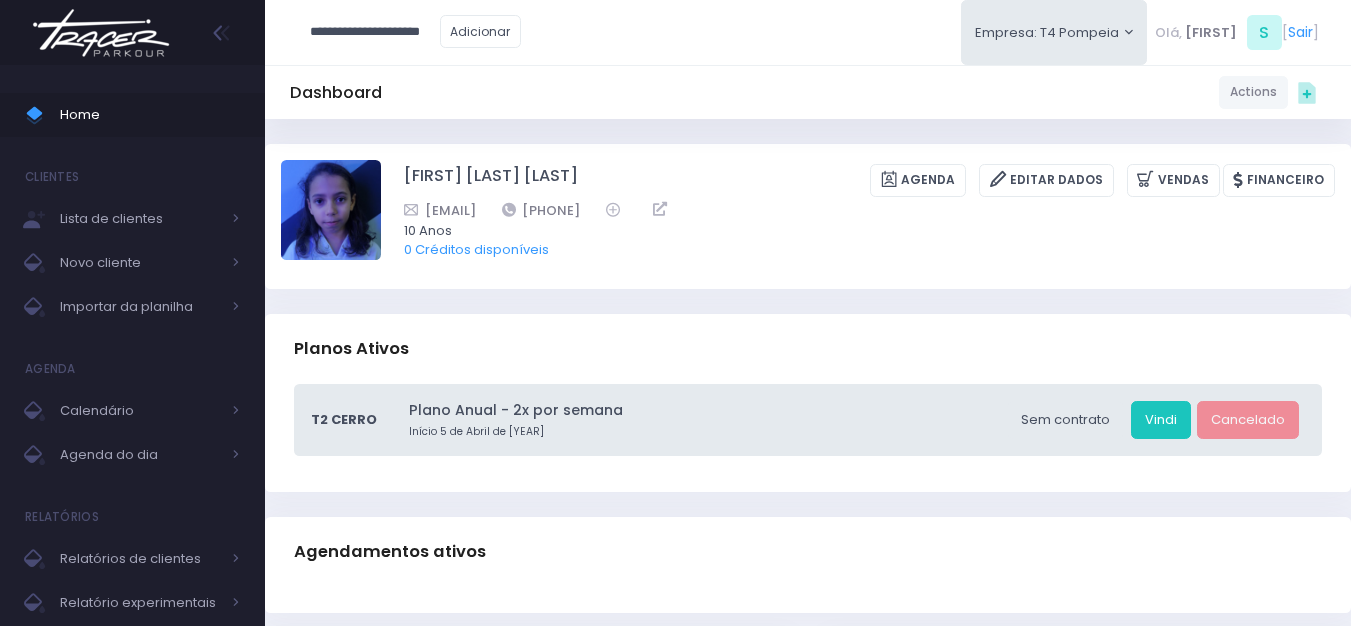 type on "**********" 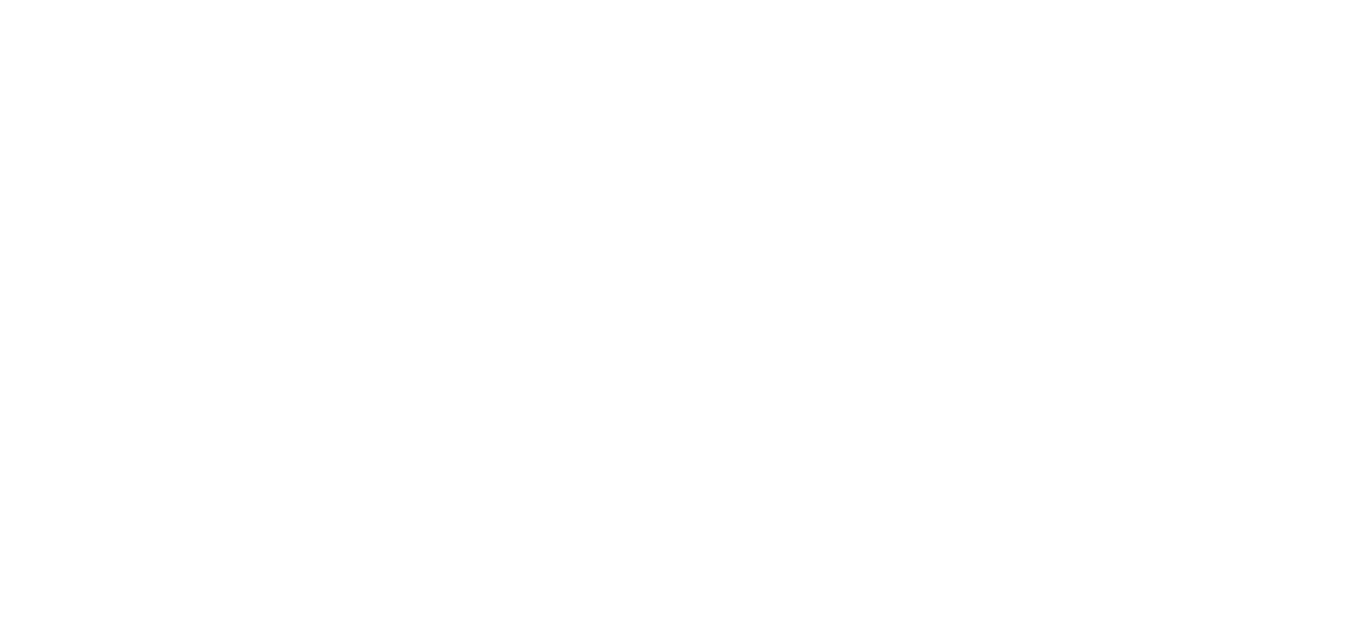 scroll, scrollTop: 0, scrollLeft: 0, axis: both 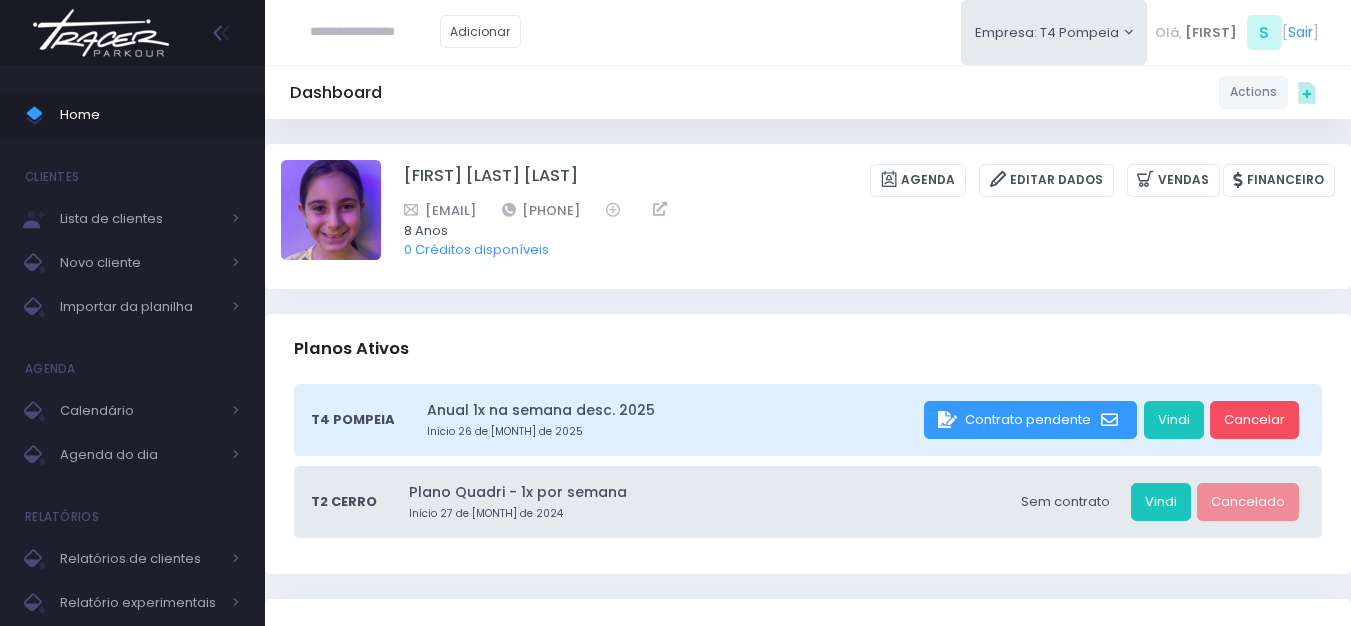 click at bounding box center (375, 32) 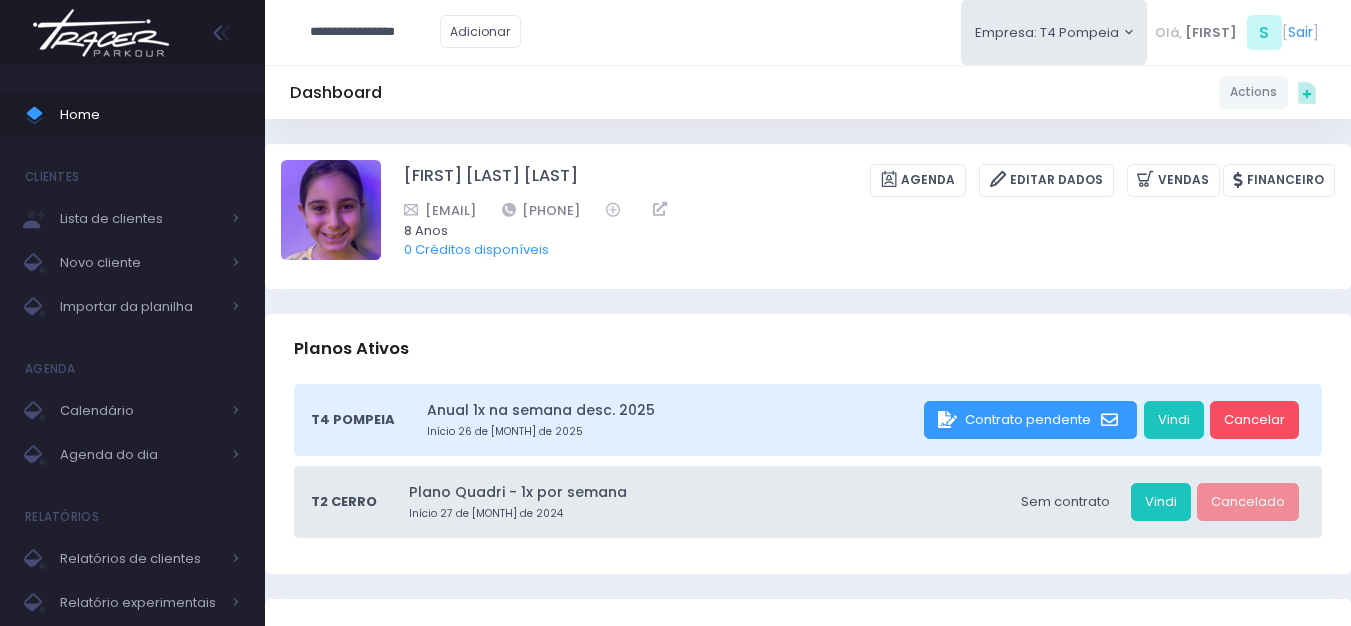 type on "**********" 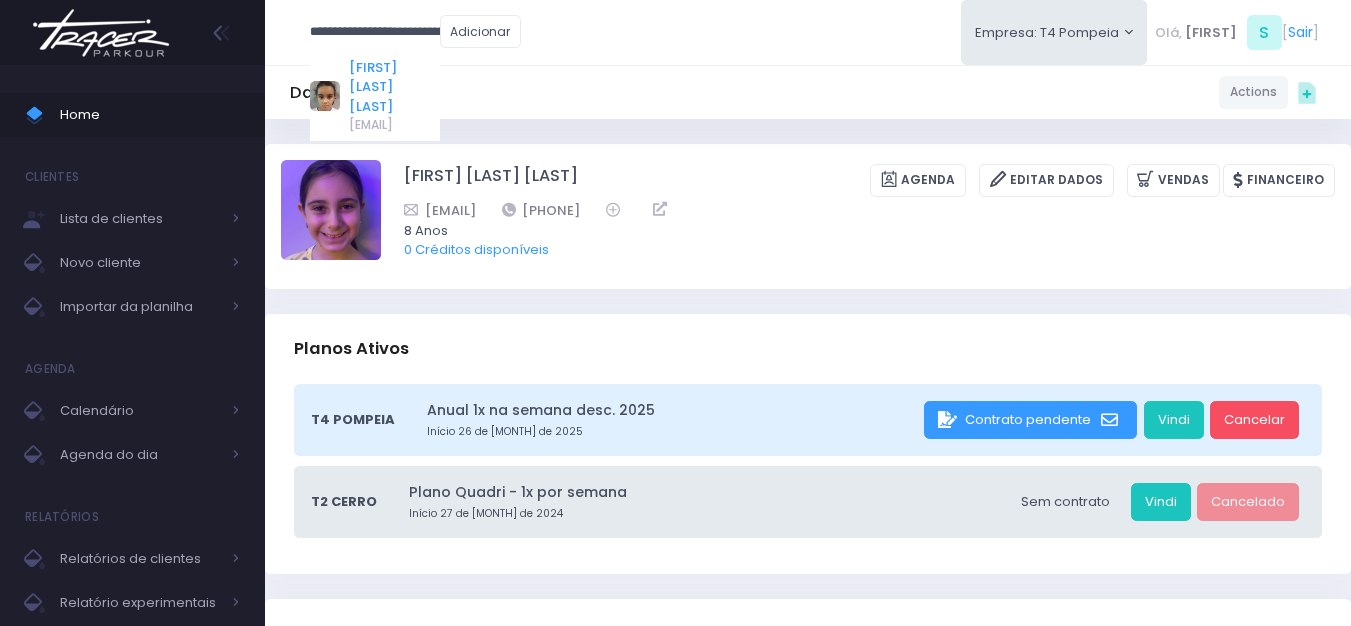 click on "Helena Piccirillo de Almeida" at bounding box center [394, 87] 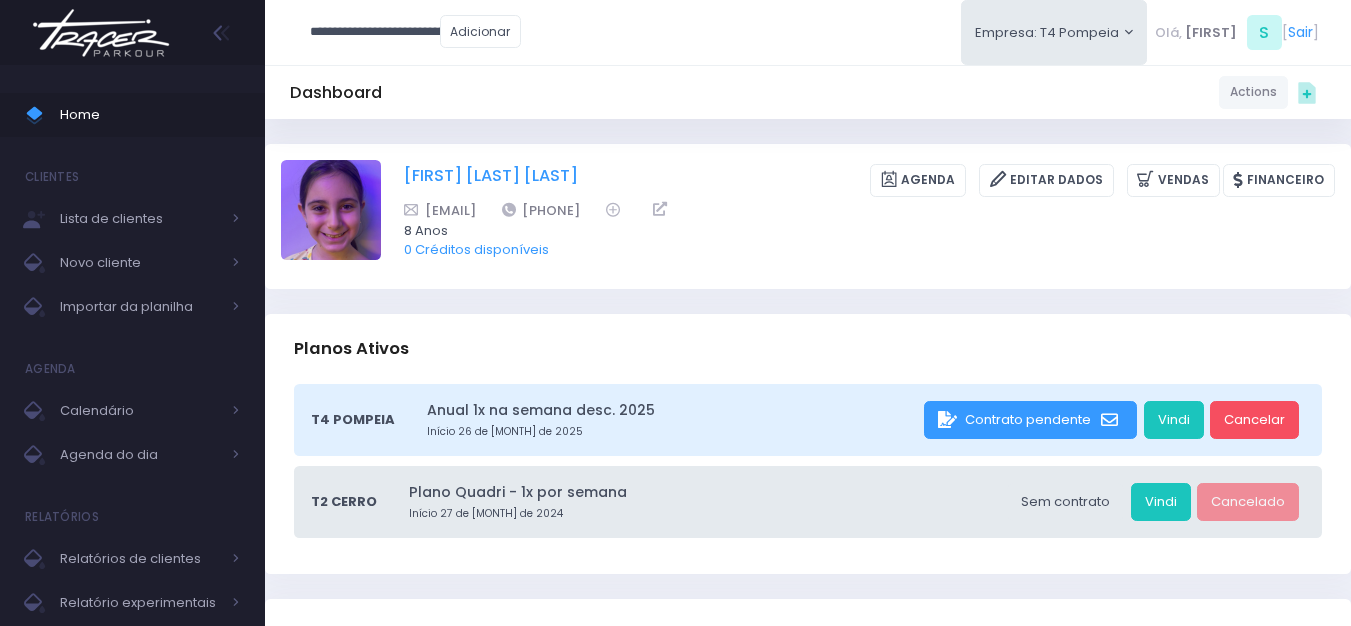 type on "**********" 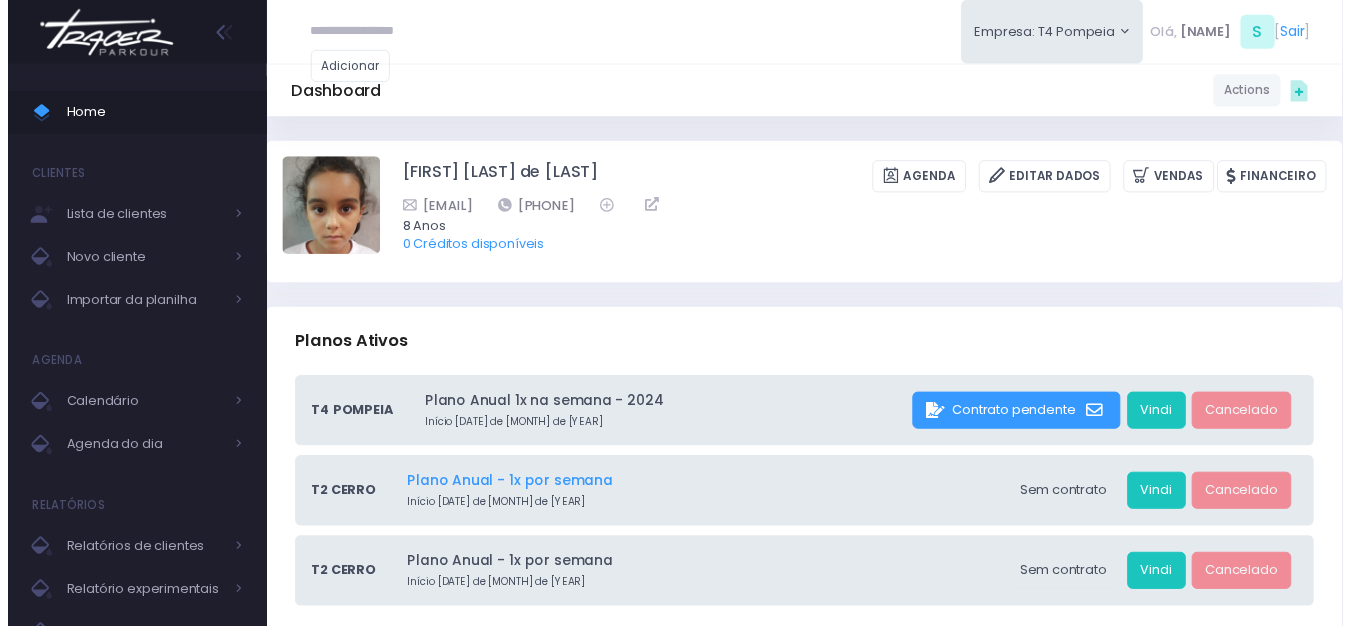 scroll, scrollTop: 0, scrollLeft: 0, axis: both 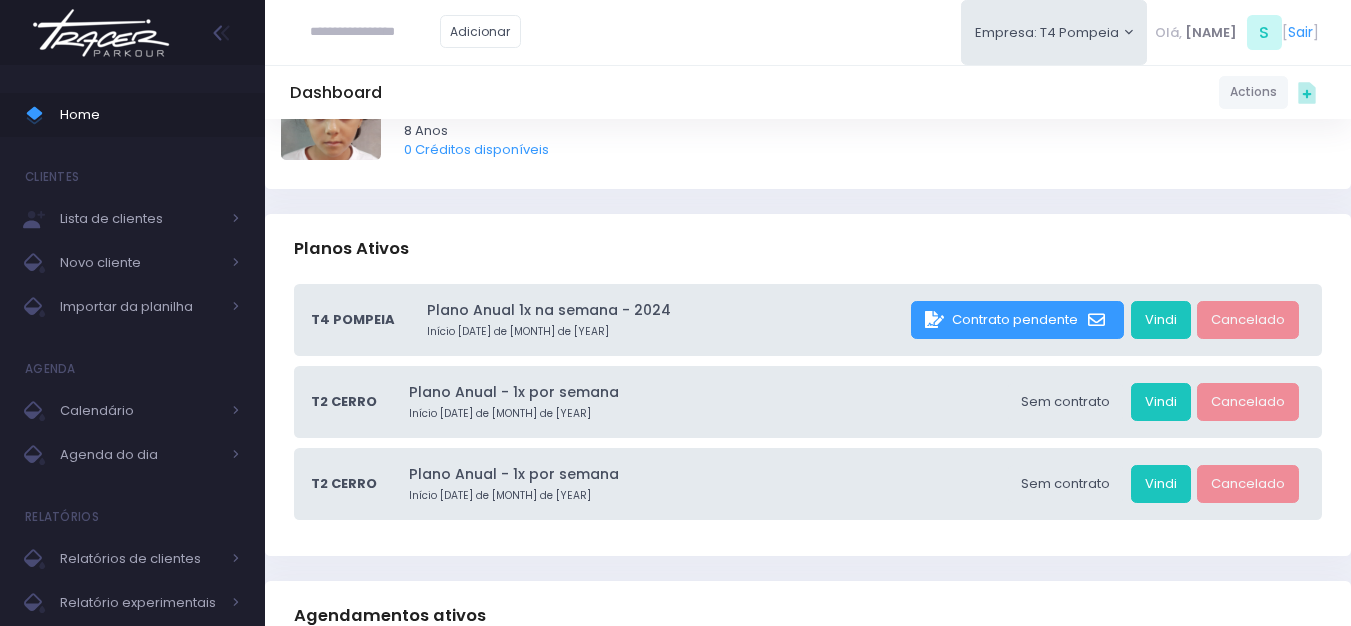 drag, startPoint x: 396, startPoint y: 52, endPoint x: 383, endPoint y: 46, distance: 14.3178215 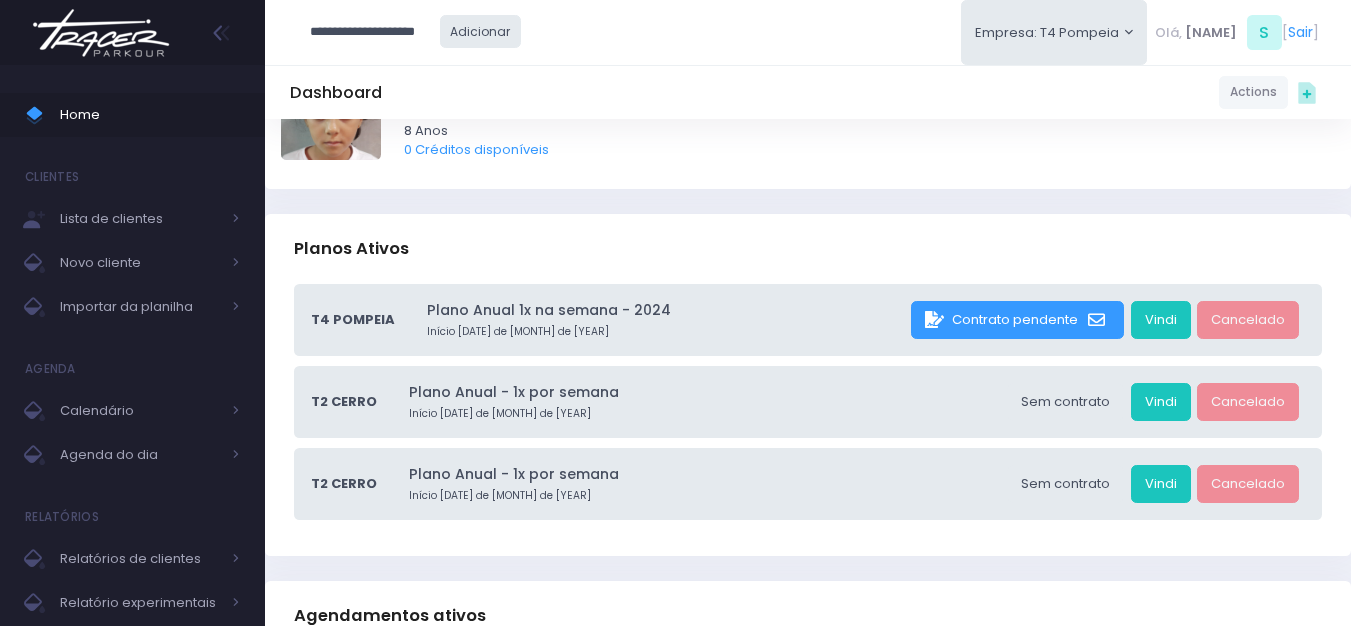 drag, startPoint x: 445, startPoint y: 28, endPoint x: 469, endPoint y: 35, distance: 25 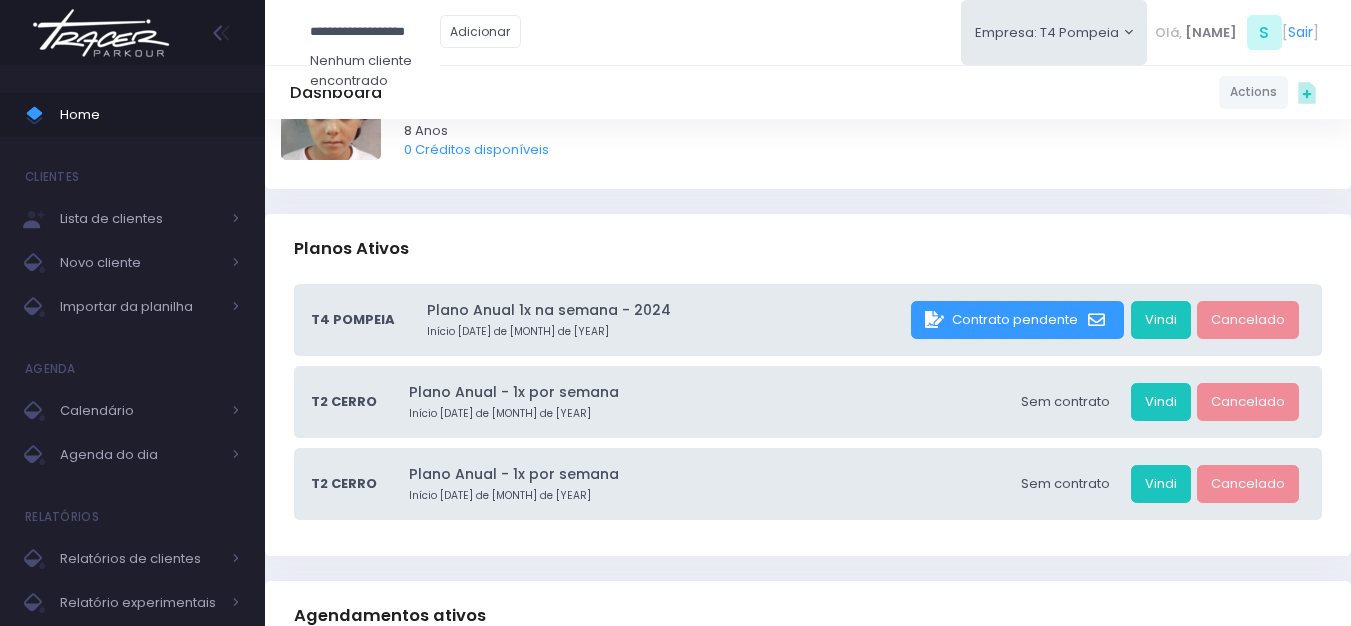 click on "**********" at bounding box center [375, 32] 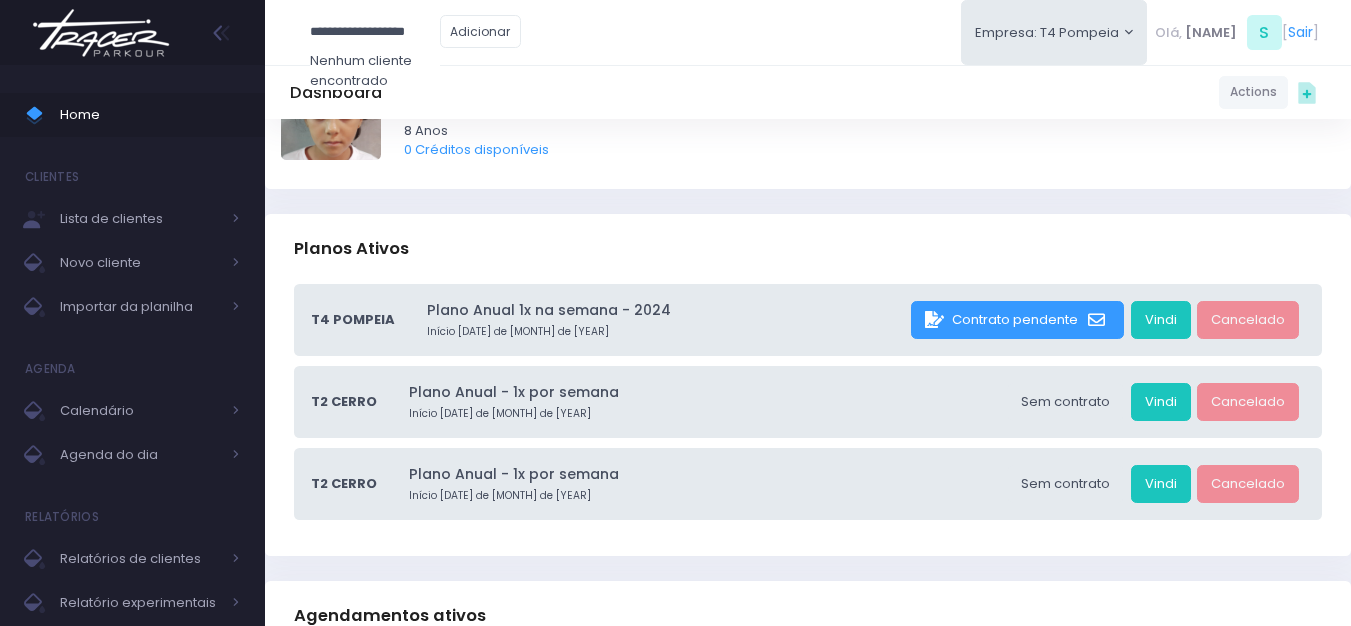 drag, startPoint x: 442, startPoint y: 36, endPoint x: 450, endPoint y: 47, distance: 13.601471 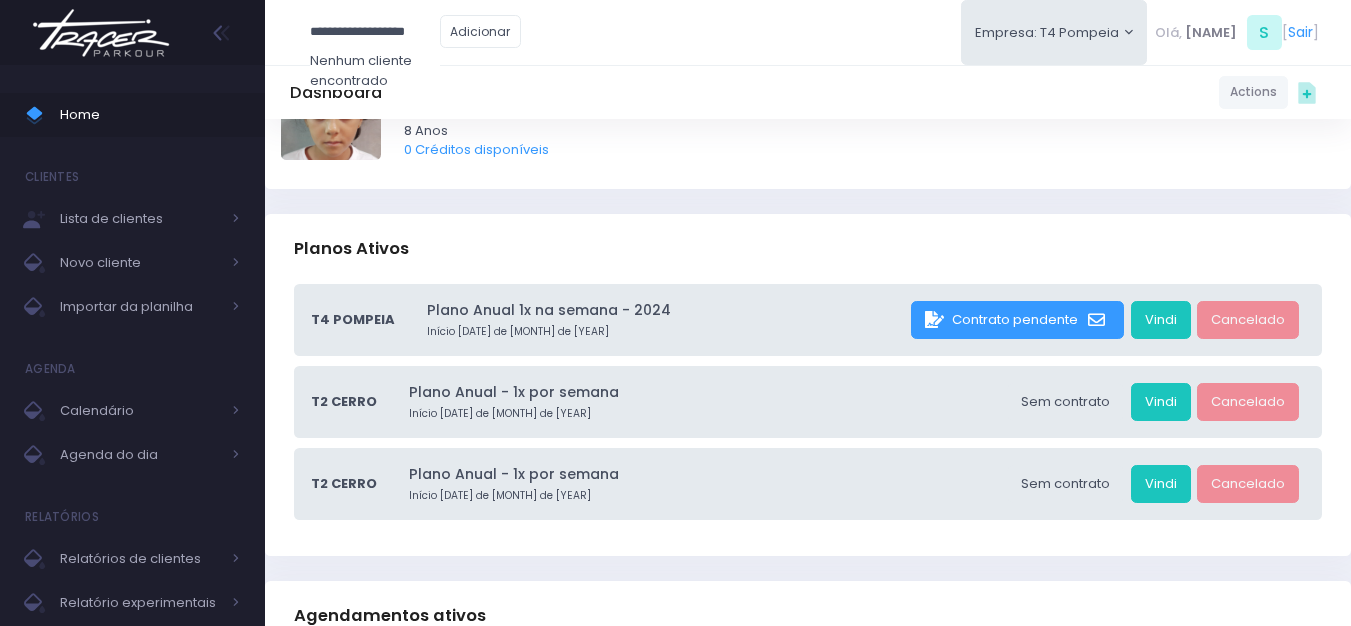 click on "**********" at bounding box center [375, 32] 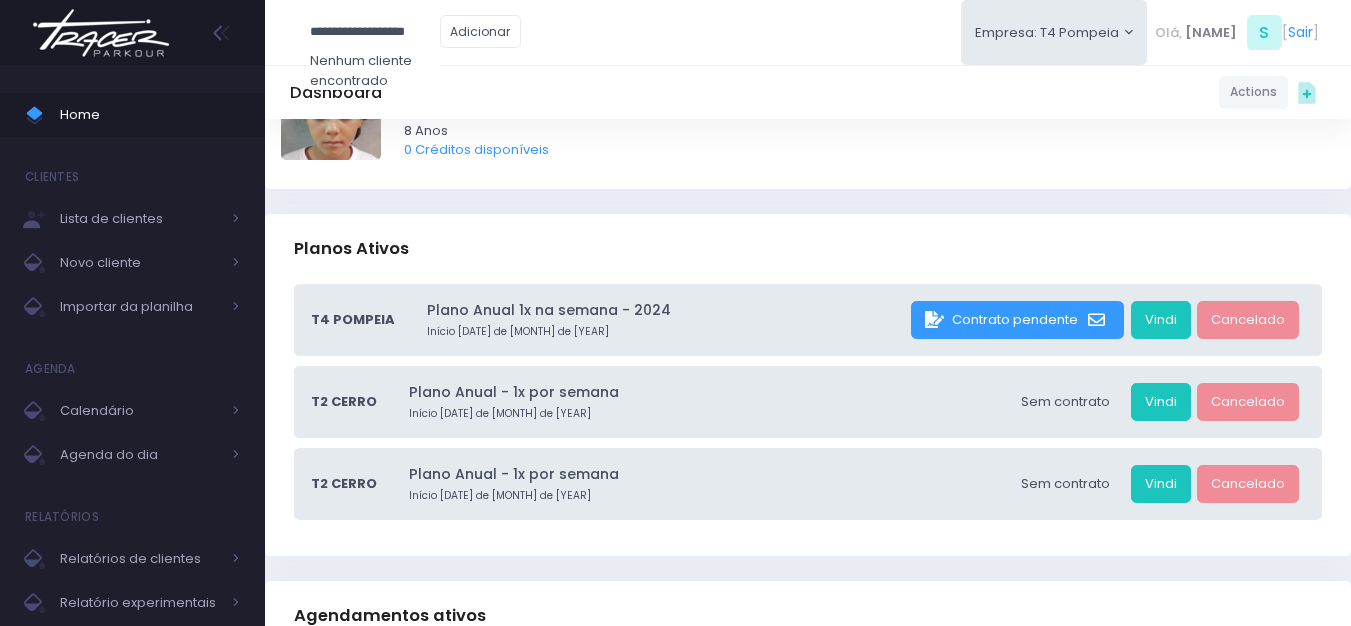 drag, startPoint x: 440, startPoint y: 30, endPoint x: 371, endPoint y: 21, distance: 69.58448 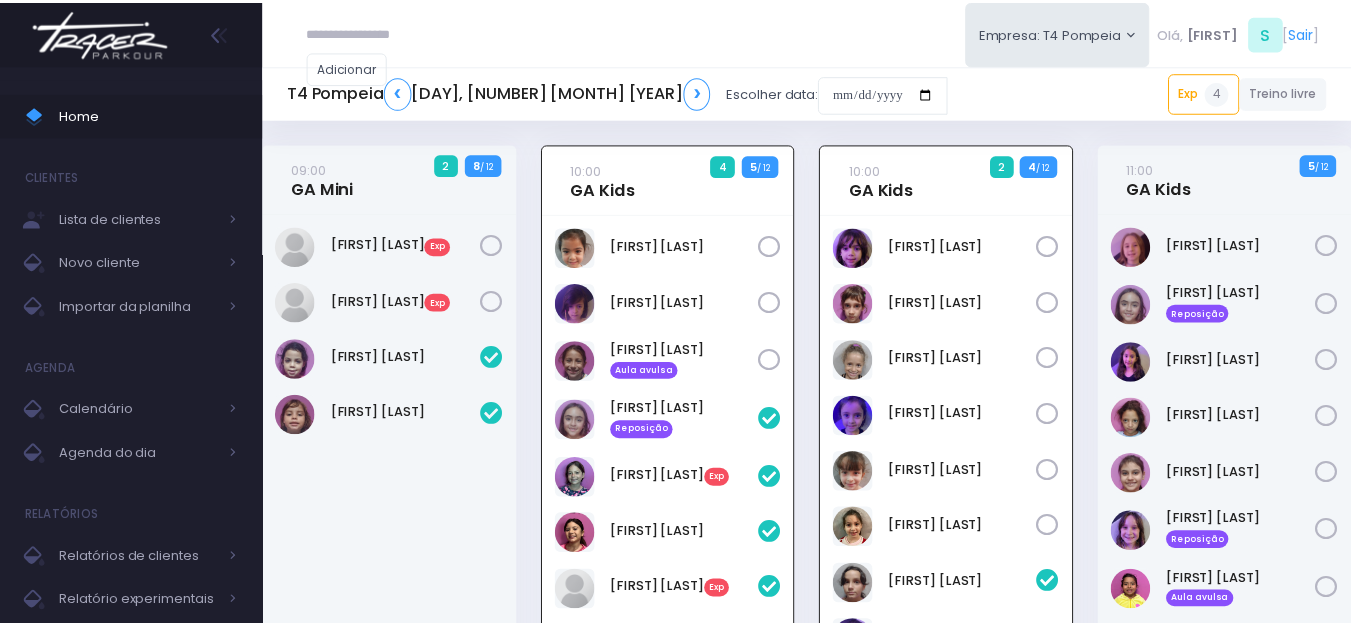 scroll, scrollTop: 0, scrollLeft: 0, axis: both 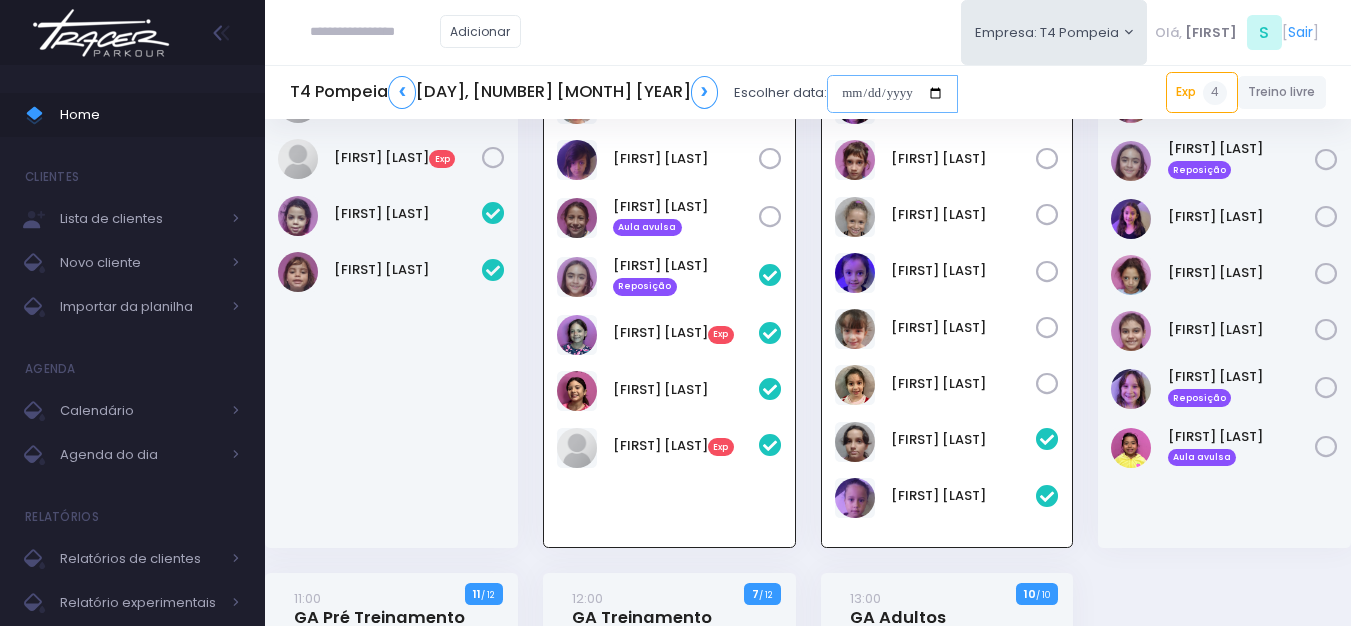 click at bounding box center [892, 94] 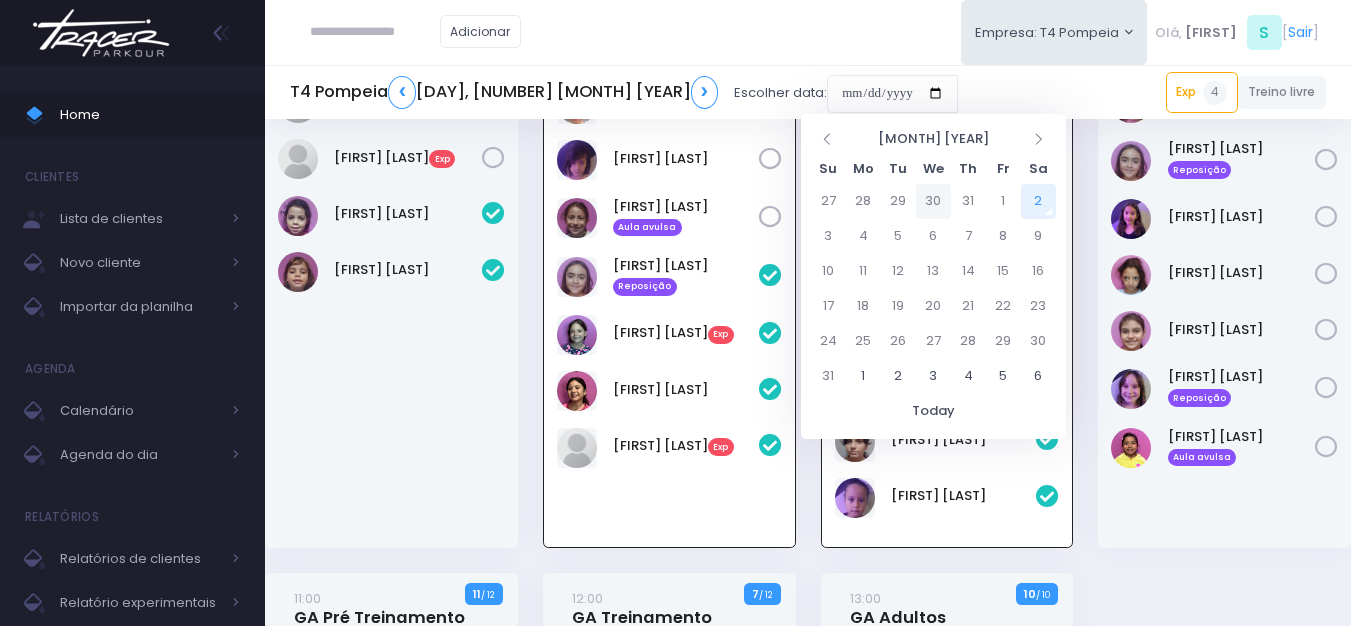 click on "30" at bounding box center [933, 201] 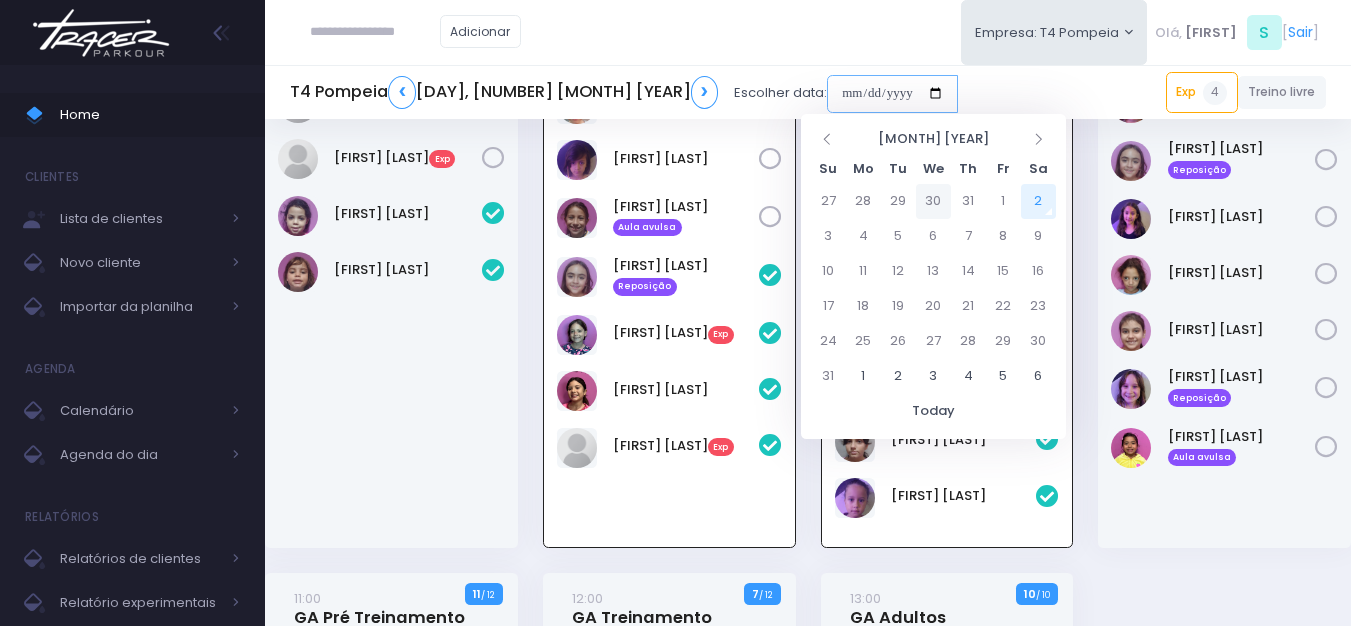 type on "**********" 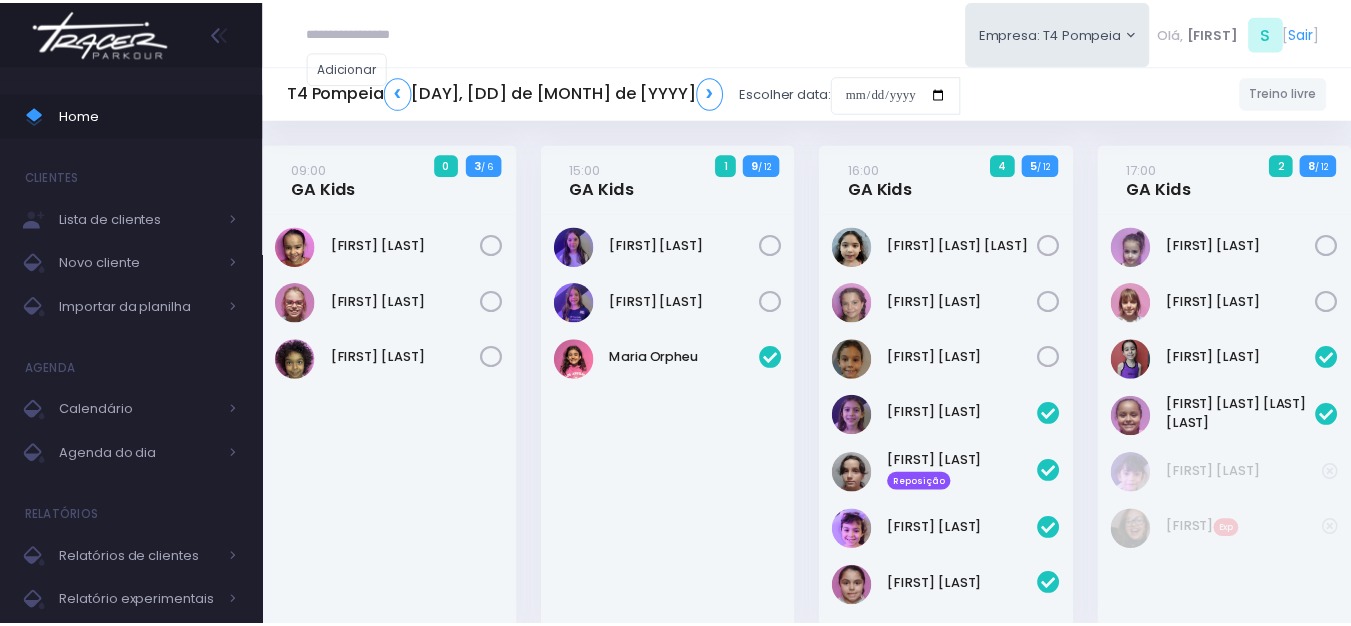 scroll, scrollTop: 0, scrollLeft: 0, axis: both 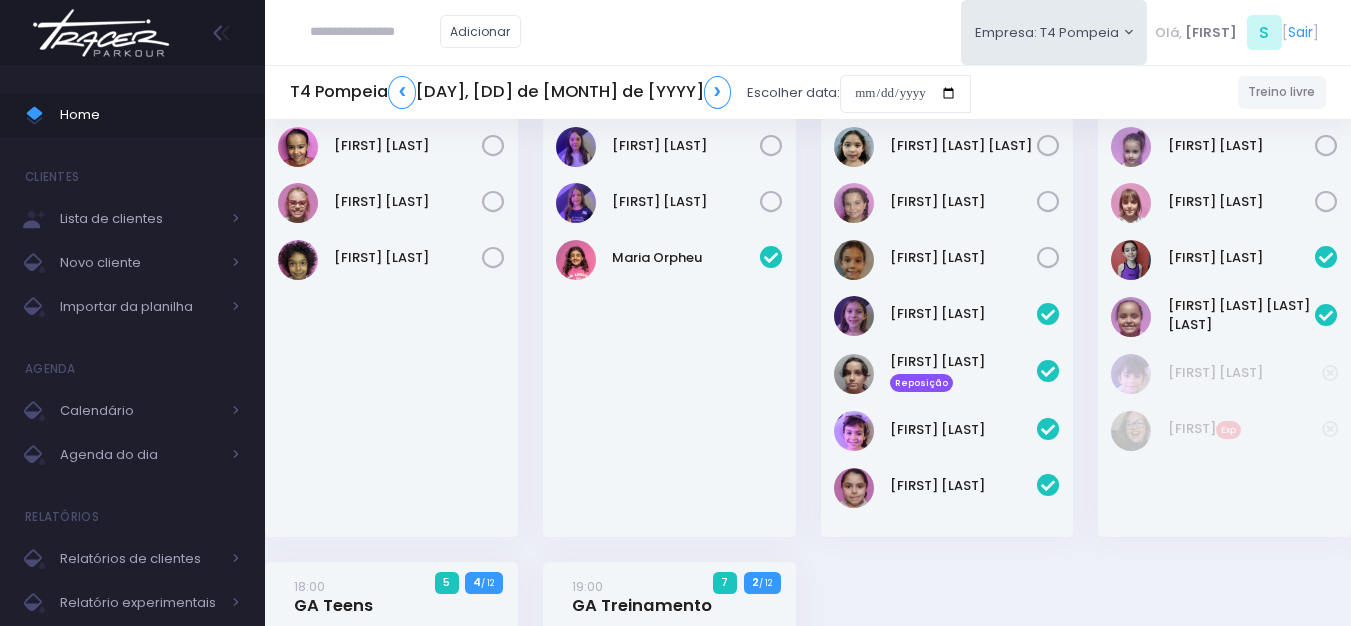 click on "Manuela Mattosinho" at bounding box center [1224, 260] 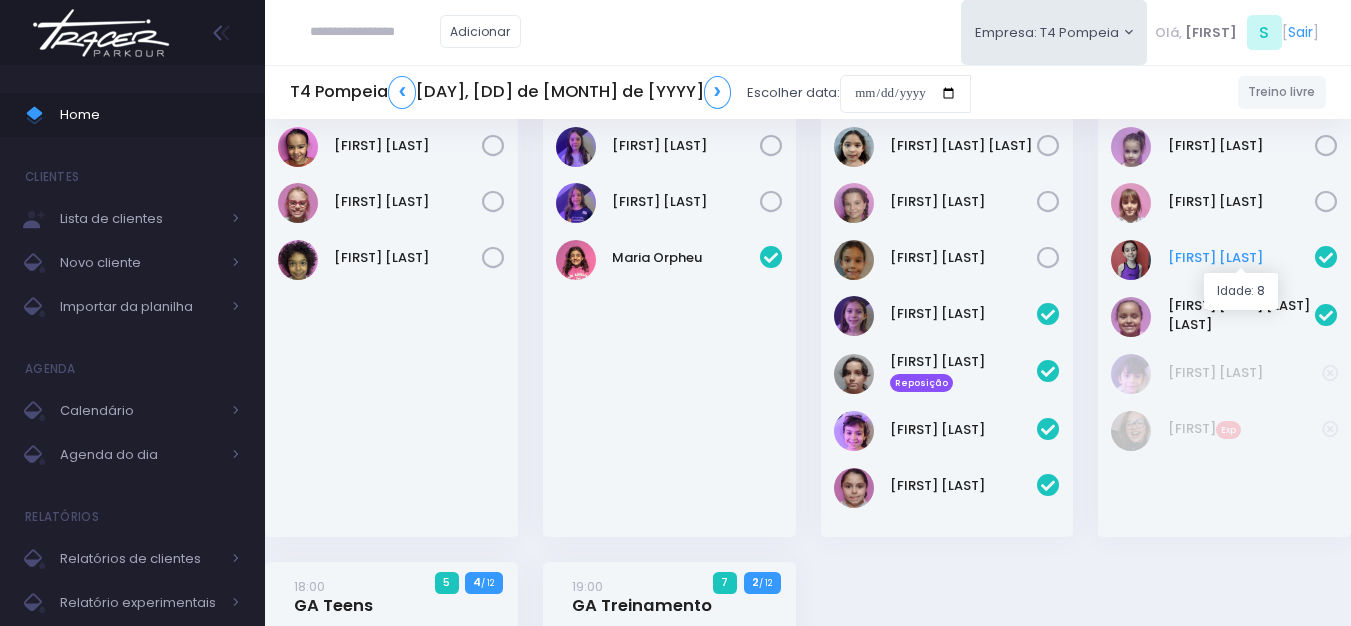 click on "Manuela Mattosinho" at bounding box center (1242, 258) 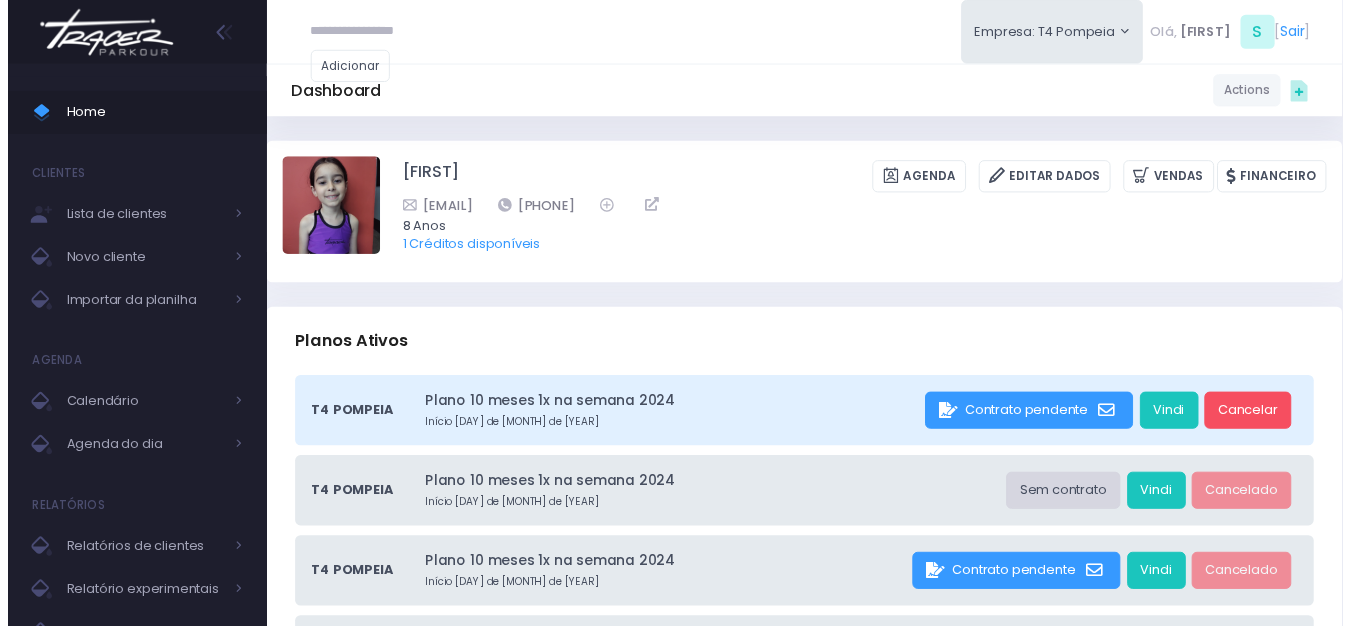 scroll, scrollTop: 0, scrollLeft: 0, axis: both 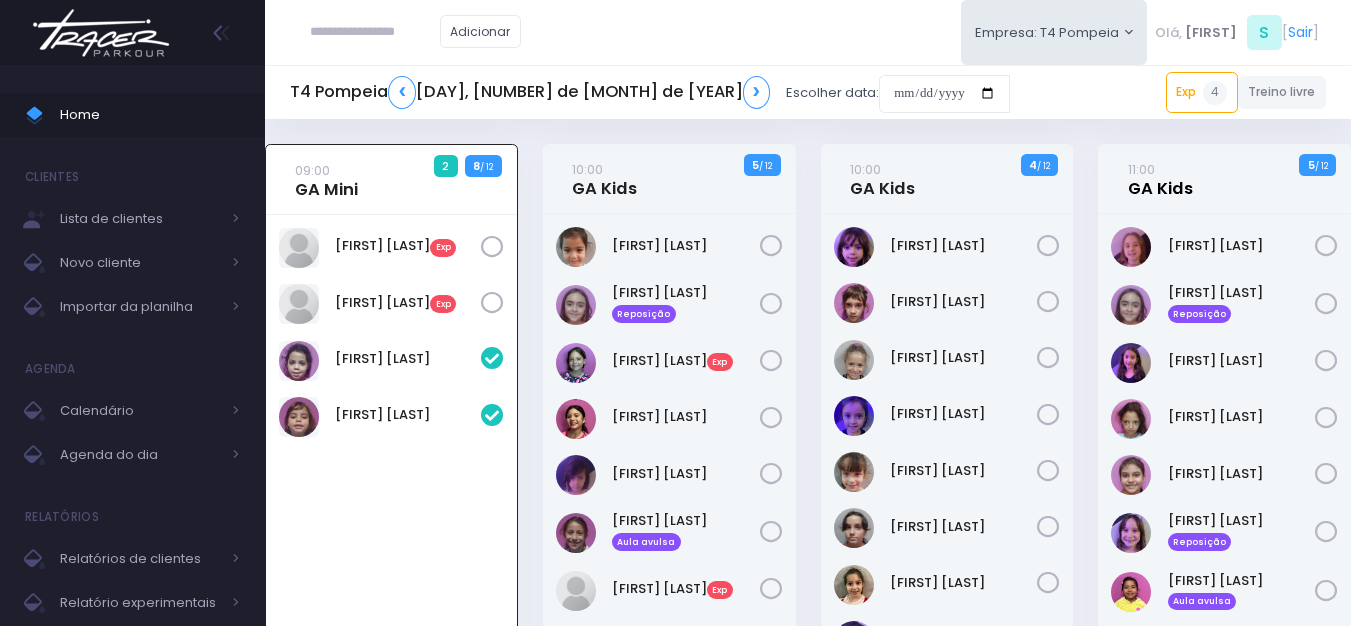 click on "11:00 GA Kids" at bounding box center (1160, 179) 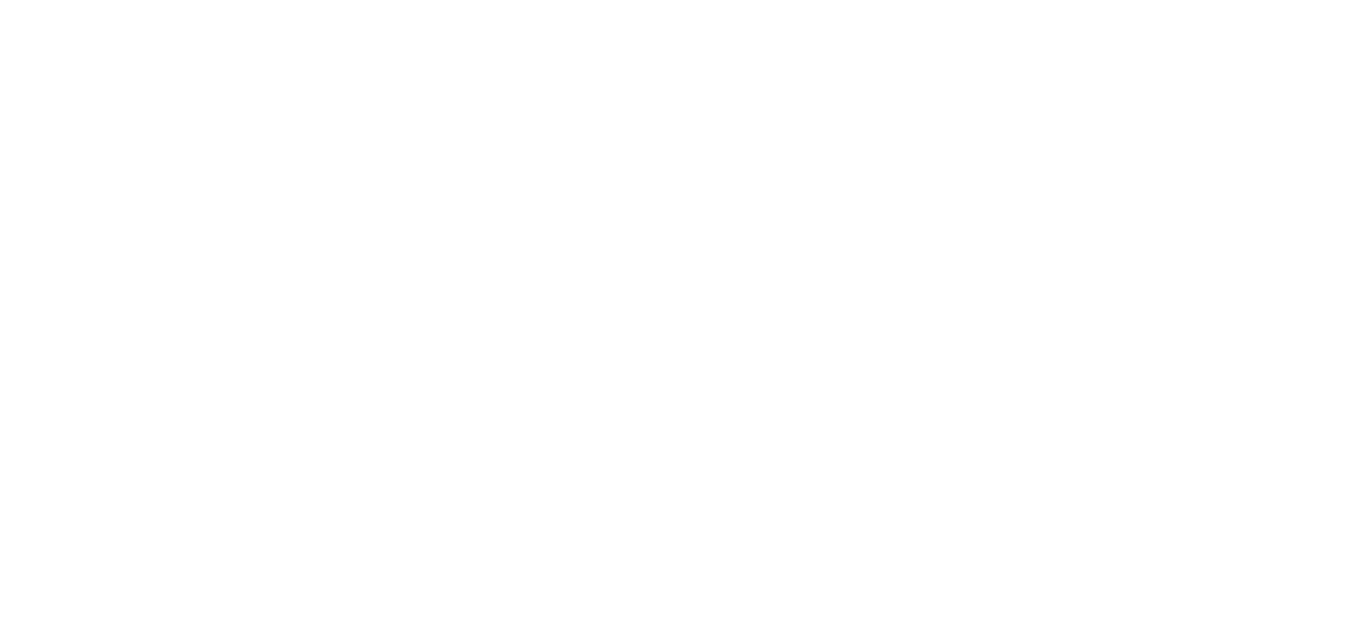 scroll, scrollTop: 0, scrollLeft: 0, axis: both 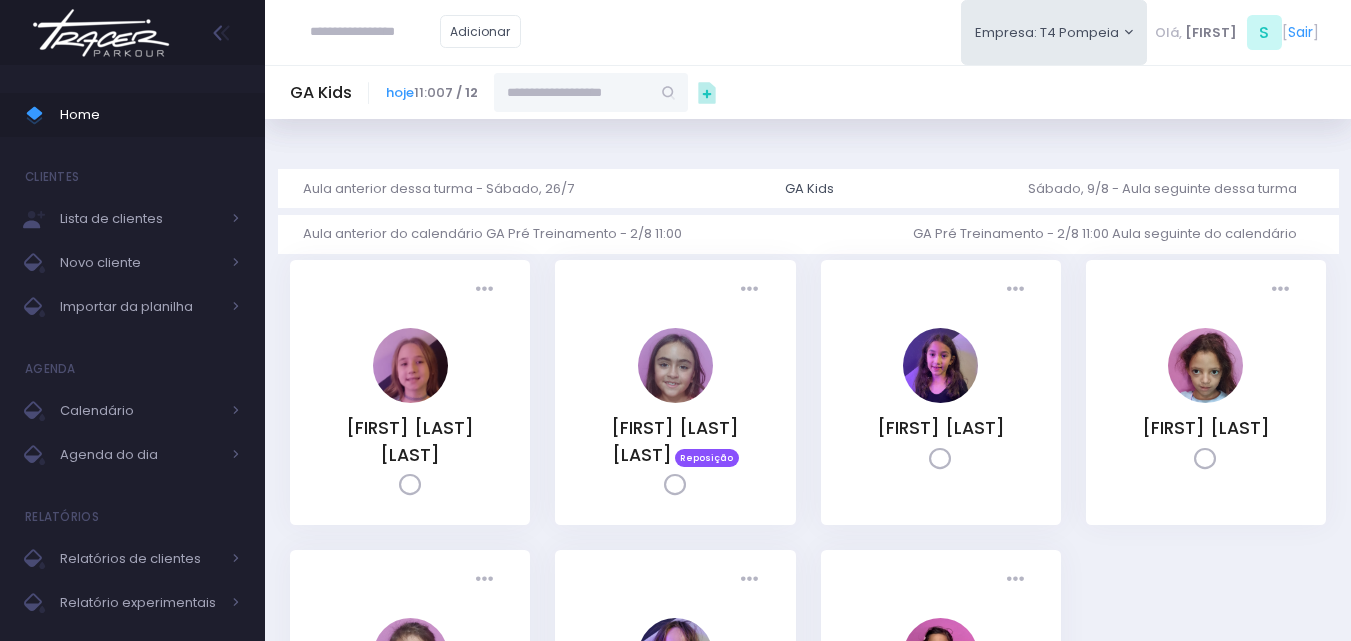 click at bounding box center (572, 92) 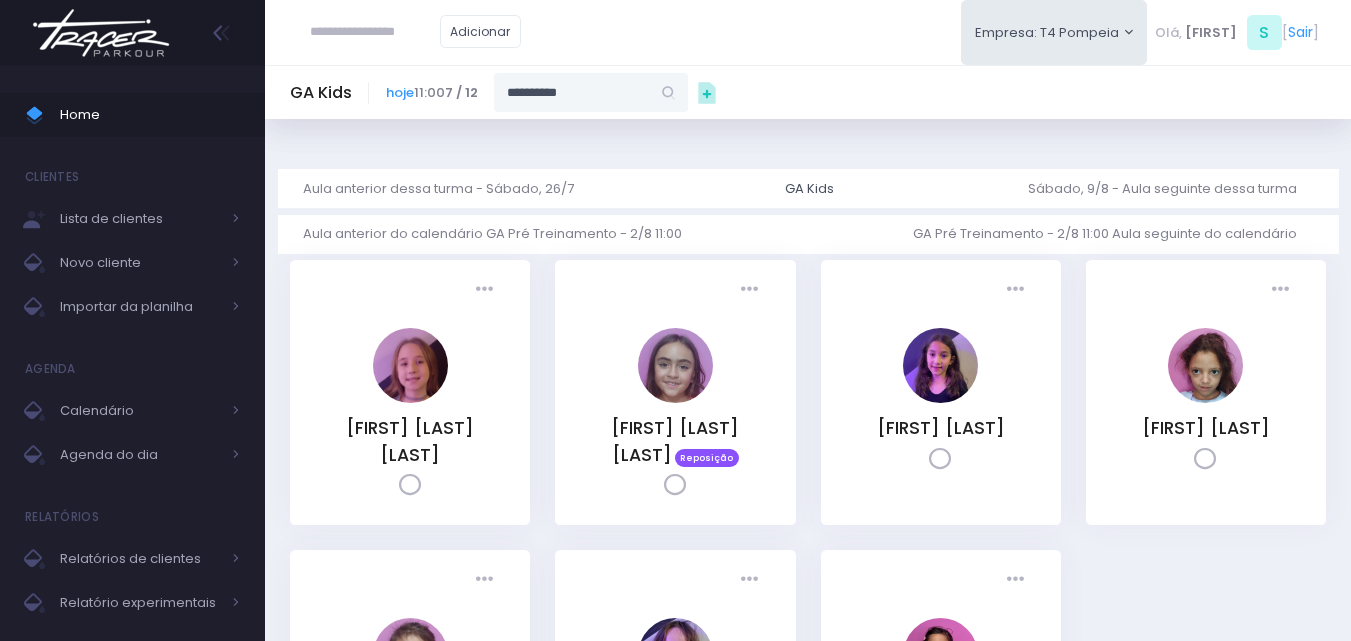 click on "**********" at bounding box center (572, 92) 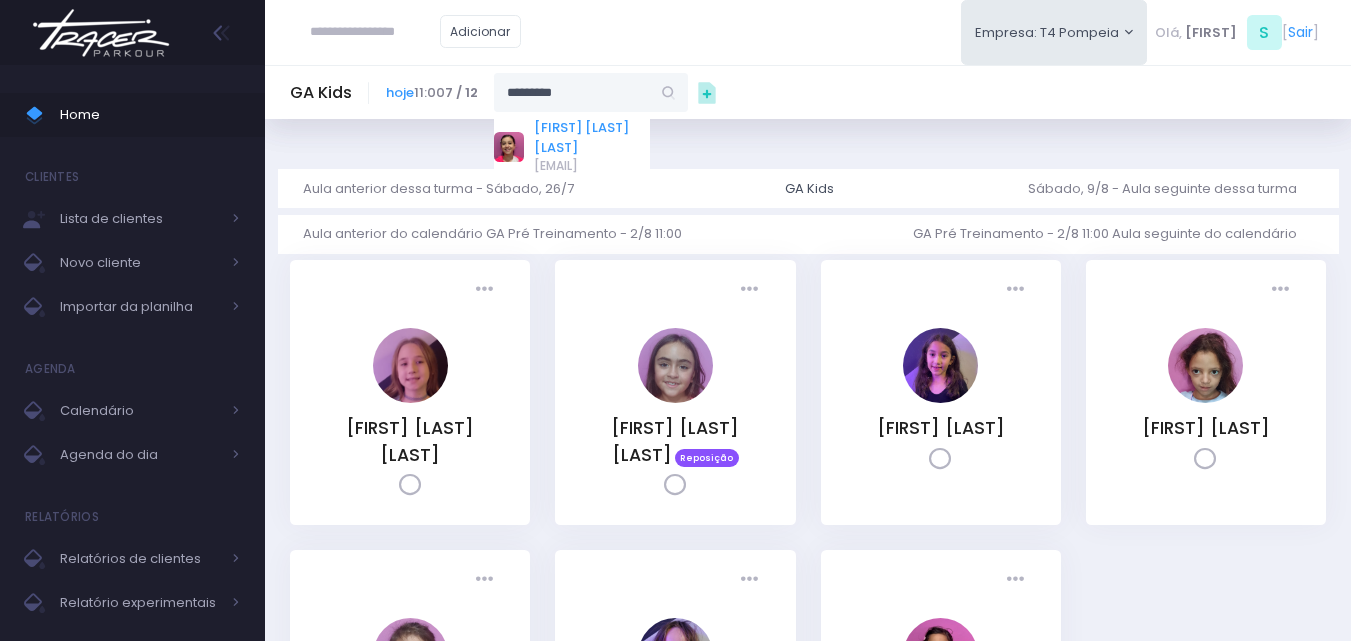 click on "Mariah Oliveira Camargo" at bounding box center (592, 137) 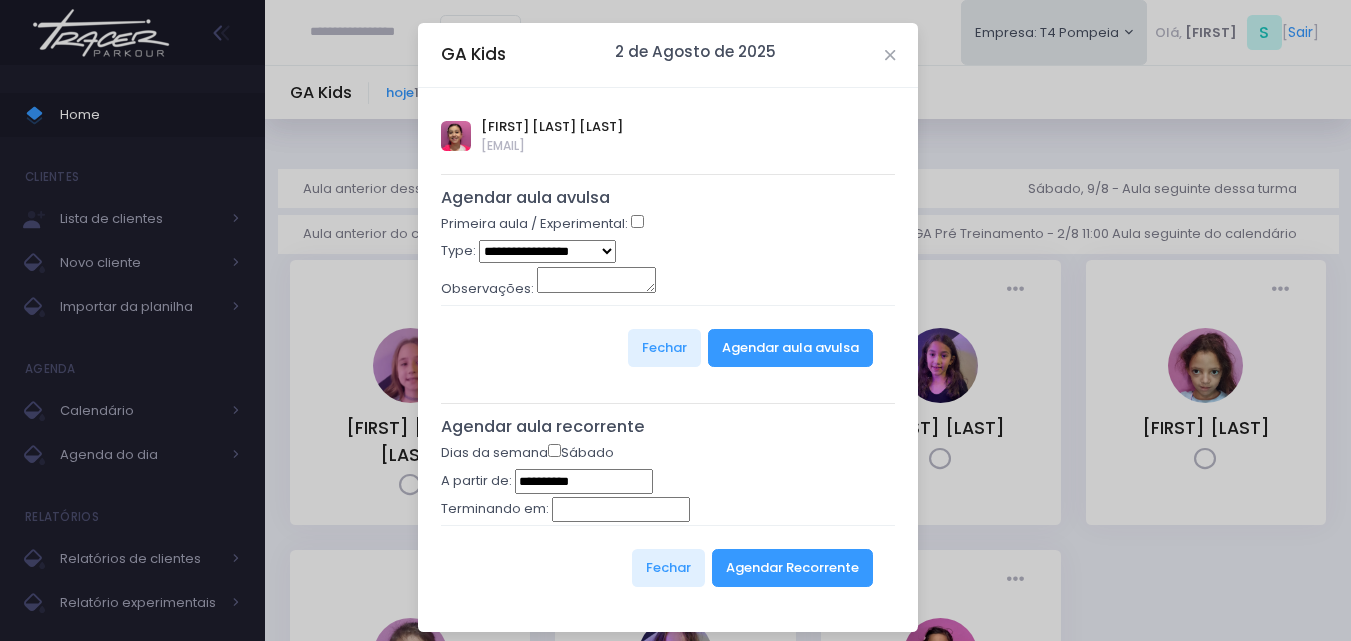type on "**********" 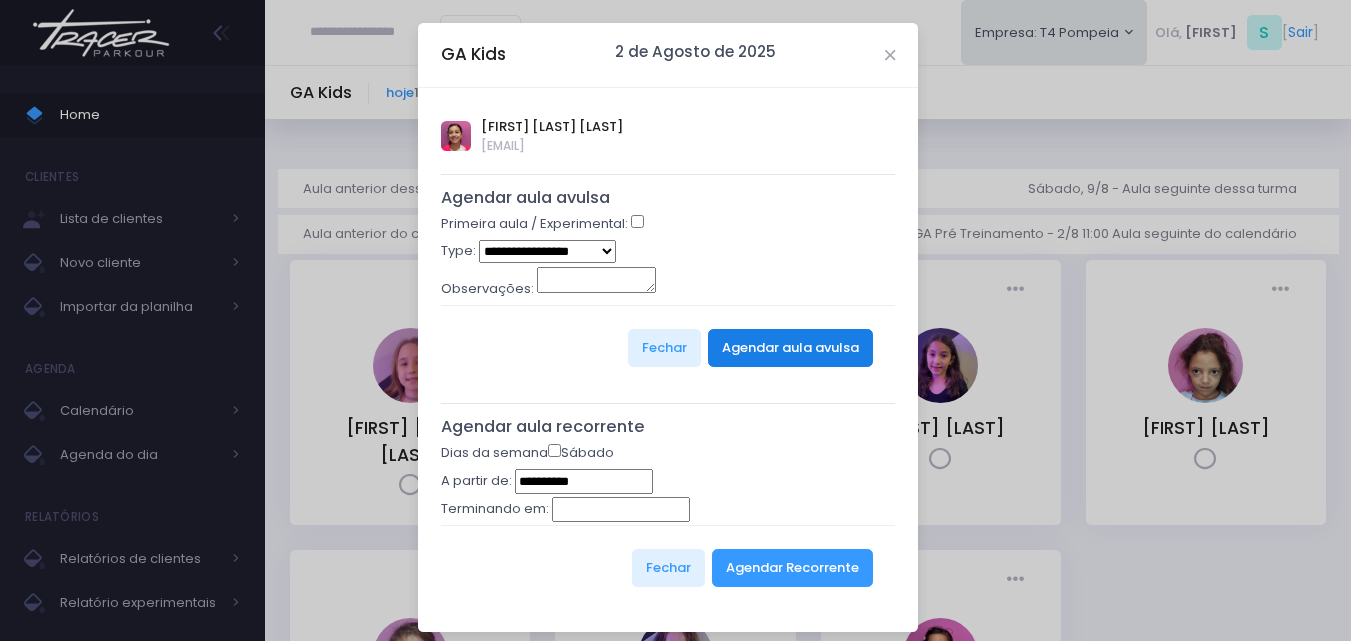 click on "Agendar aula avulsa" at bounding box center [790, 348] 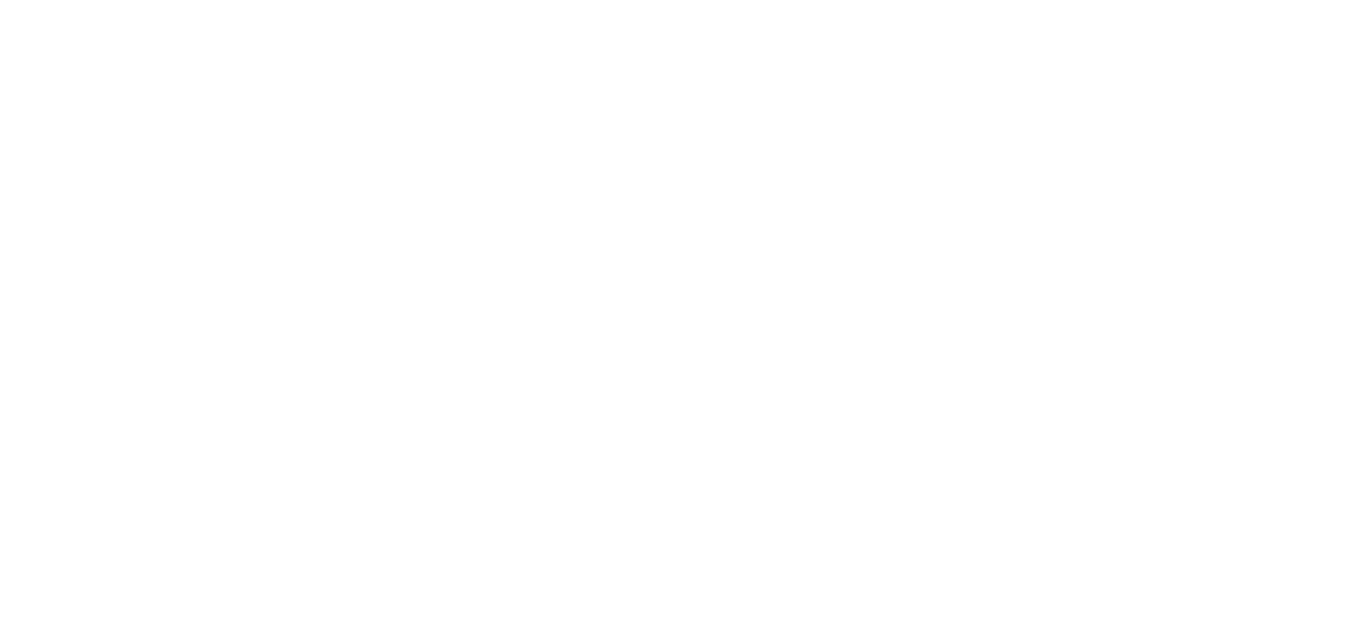 scroll, scrollTop: 0, scrollLeft: 0, axis: both 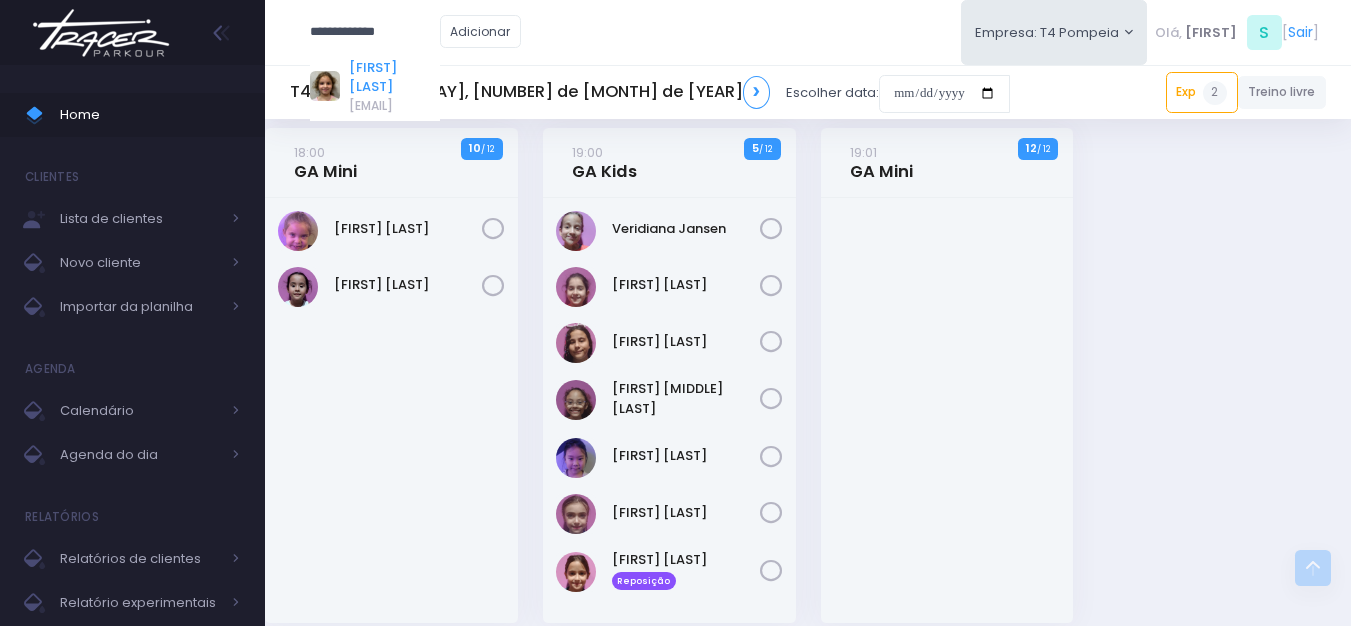 click on "[FIRST] [LAST]" at bounding box center (394, 77) 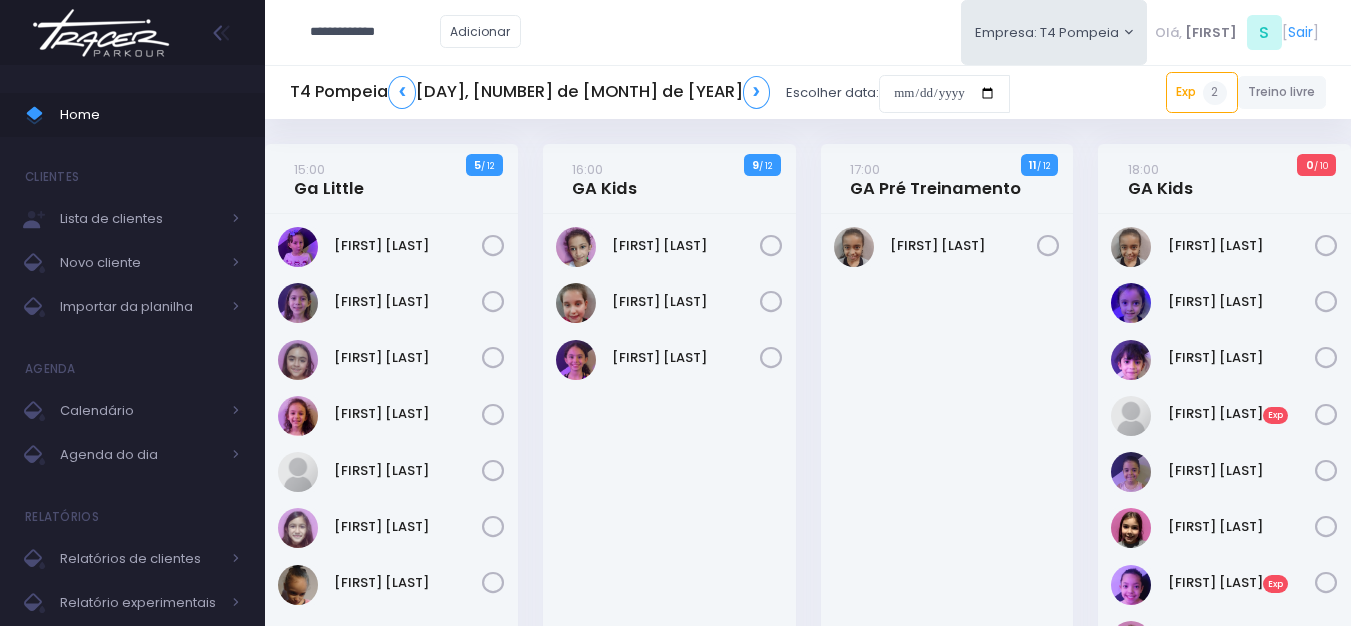 type on "**********" 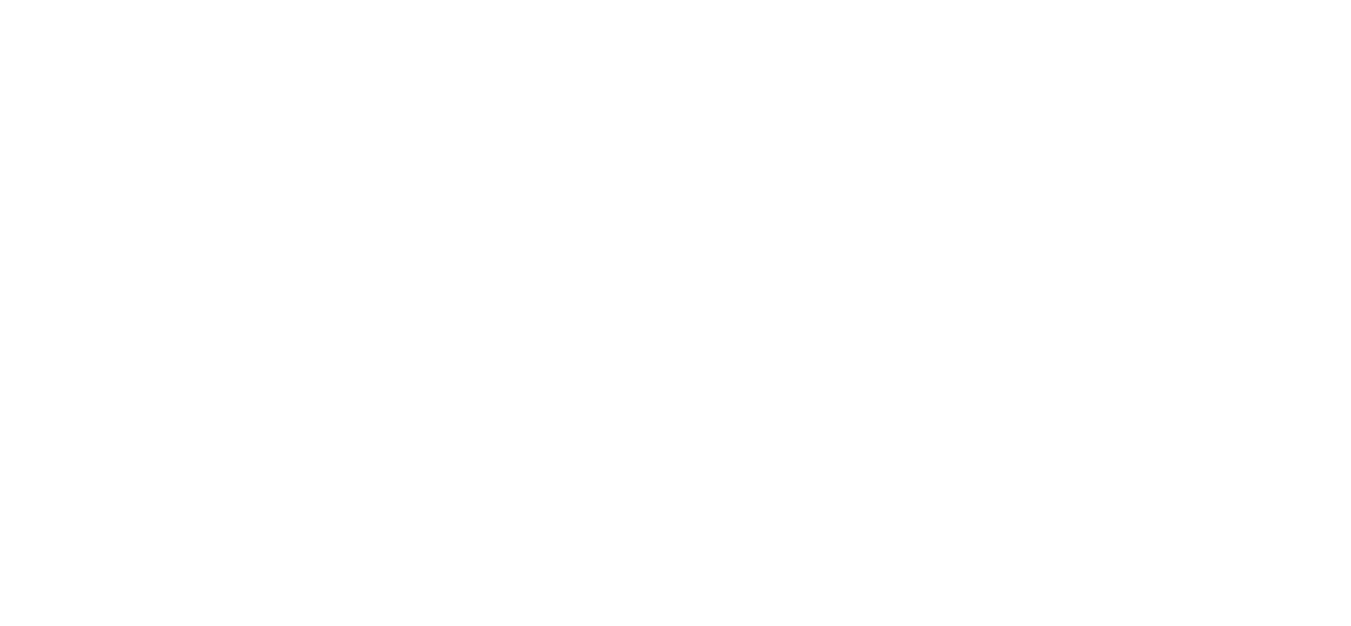 scroll, scrollTop: 0, scrollLeft: 0, axis: both 